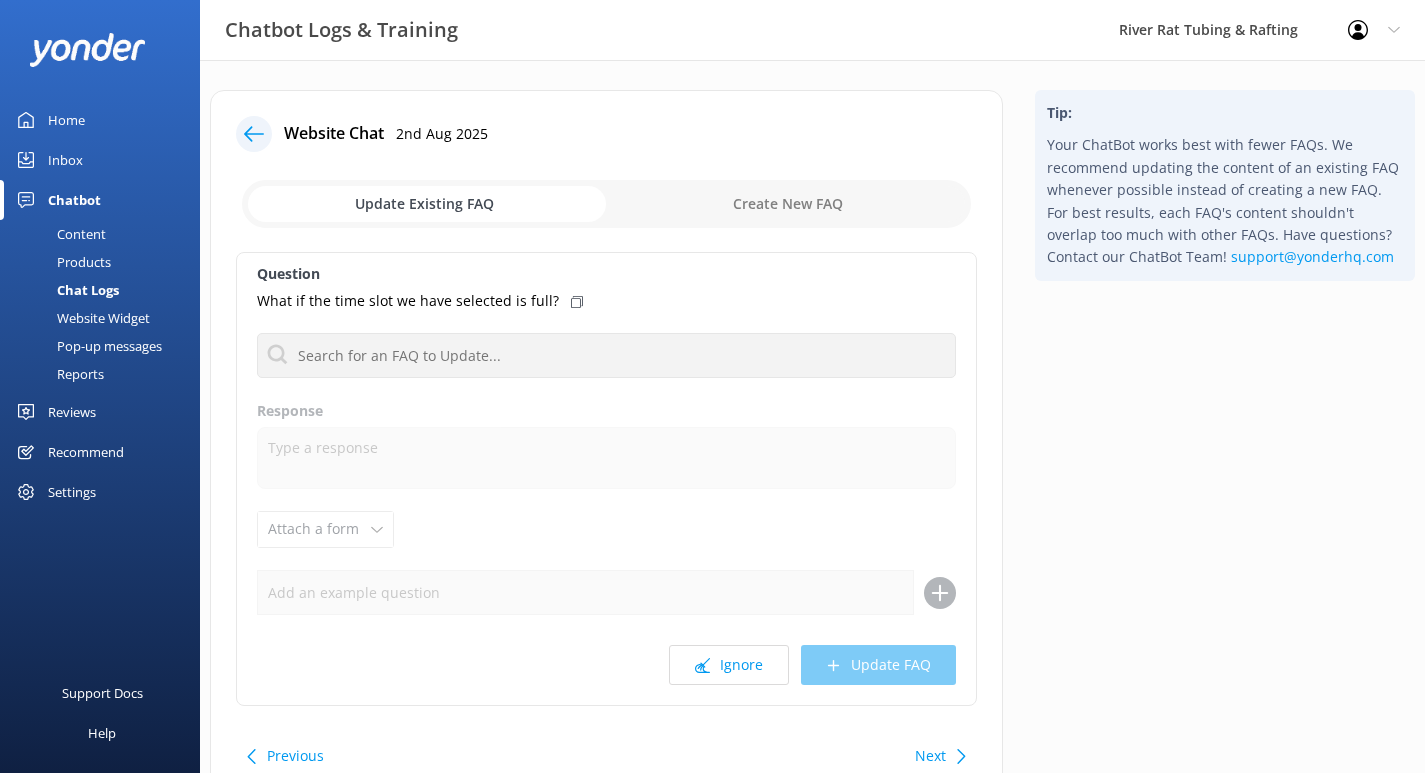 scroll, scrollTop: 0, scrollLeft: 0, axis: both 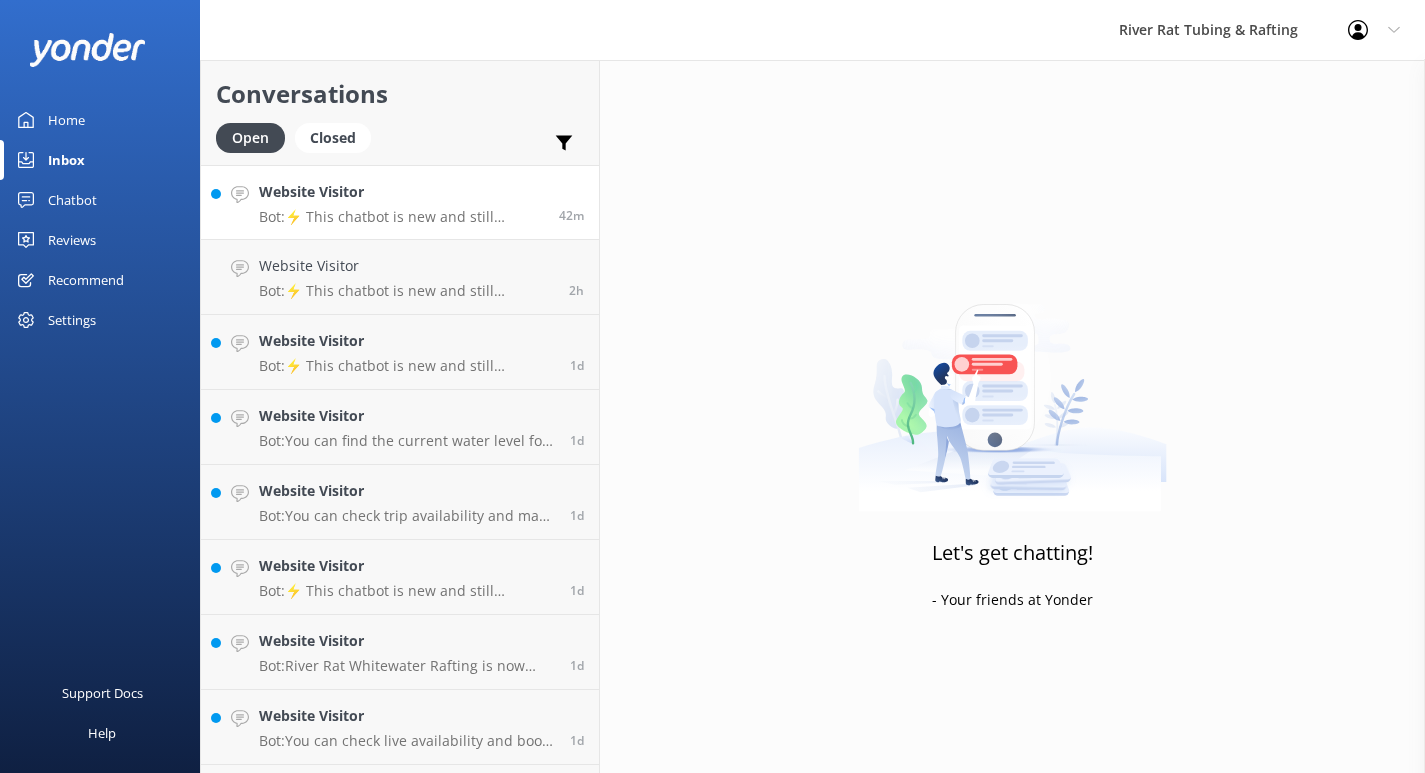 click on "Bot:  ⚡ This chatbot is new and still learning. You're welcome to ask a new question and our automated FAQ bot might be able to help. OR you can Call Us at ([PHONE]) or fill out this Contact Us form: https://smokymtnriverrat.com/contact-us/" at bounding box center [401, 217] 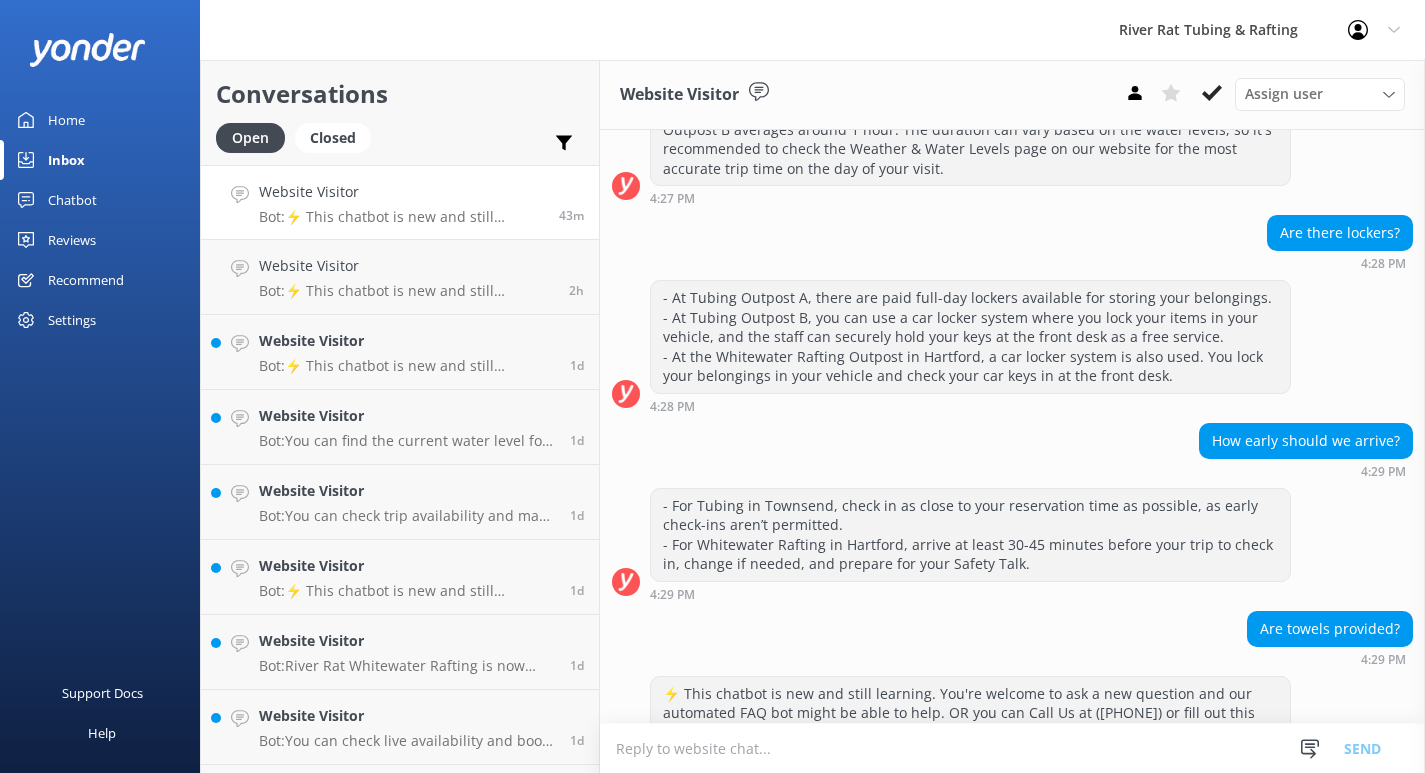 scroll, scrollTop: 793, scrollLeft: 0, axis: vertical 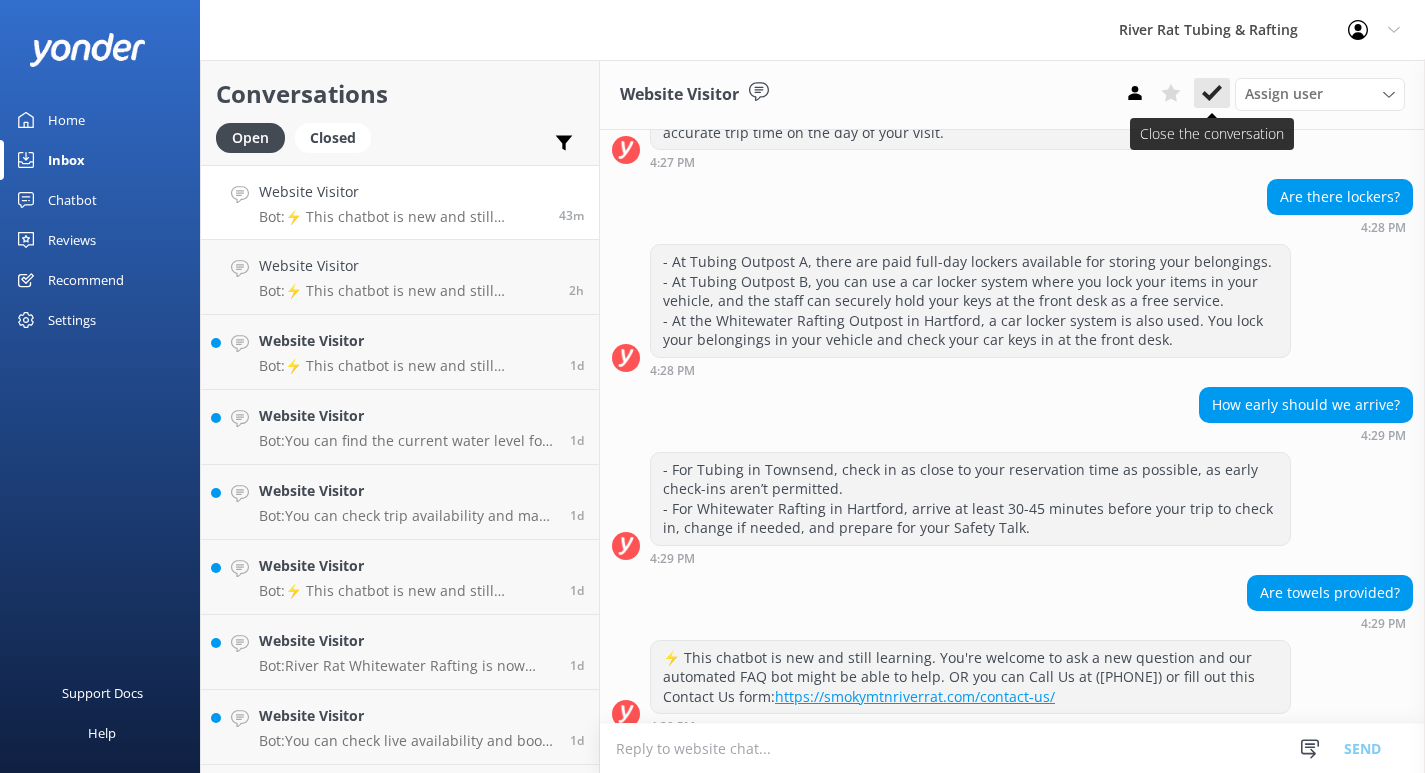 click 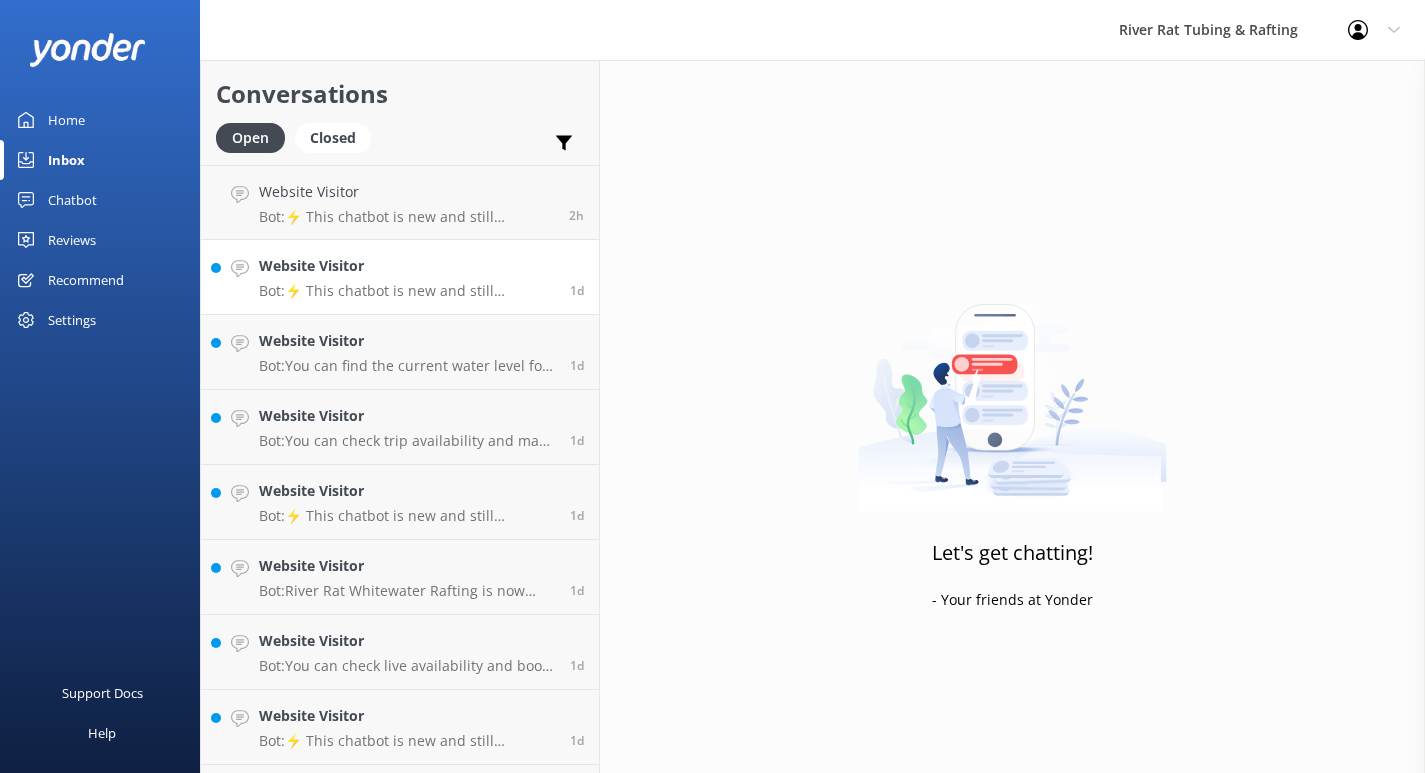 click on "Website Visitor Bot:  ⚡ This chatbot is new and still learning. You're welcome to ask a new question and our automated FAQ bot might be able to help. OR you can Call Us at ([PHONE]) or fill out this Contact Us form: https://smokymtnriverrat.com/contact-us/" at bounding box center [407, 277] 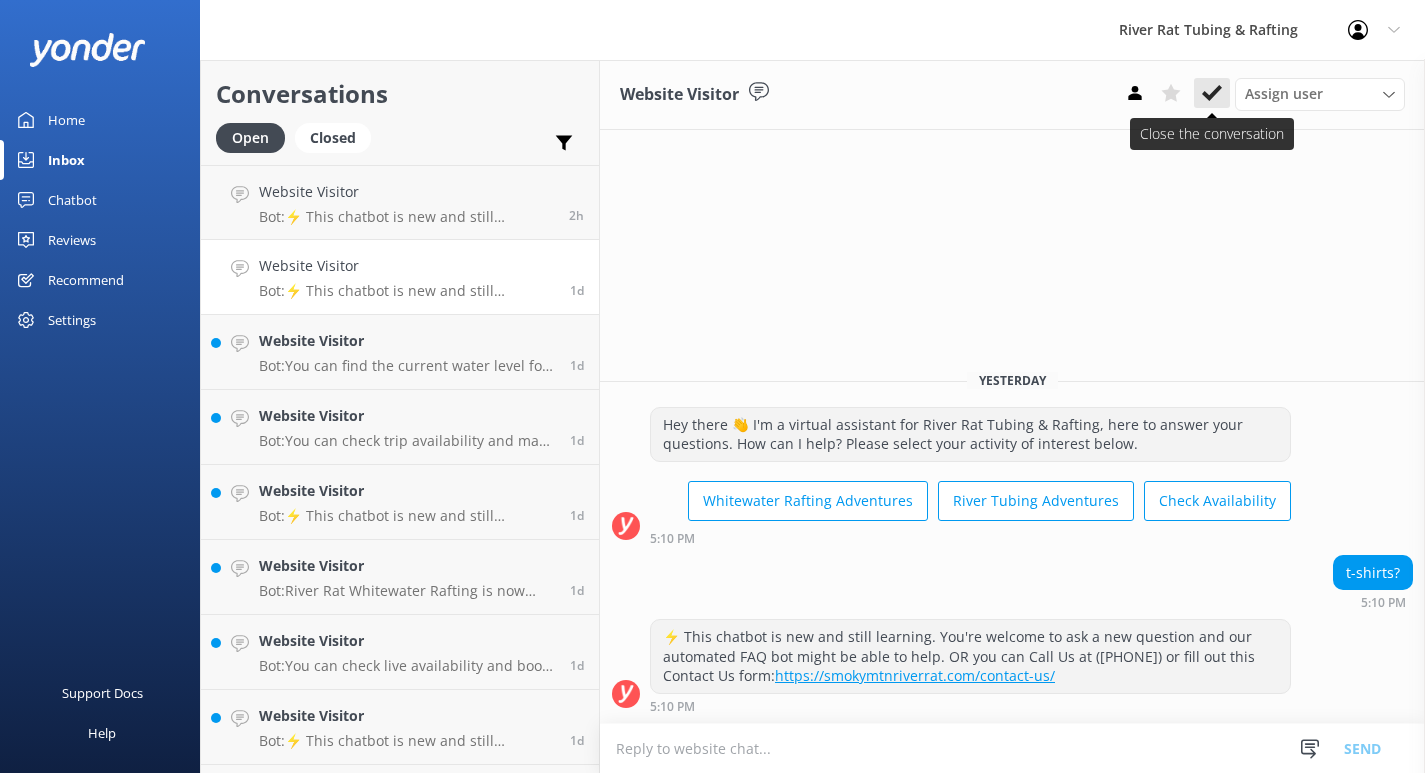 click 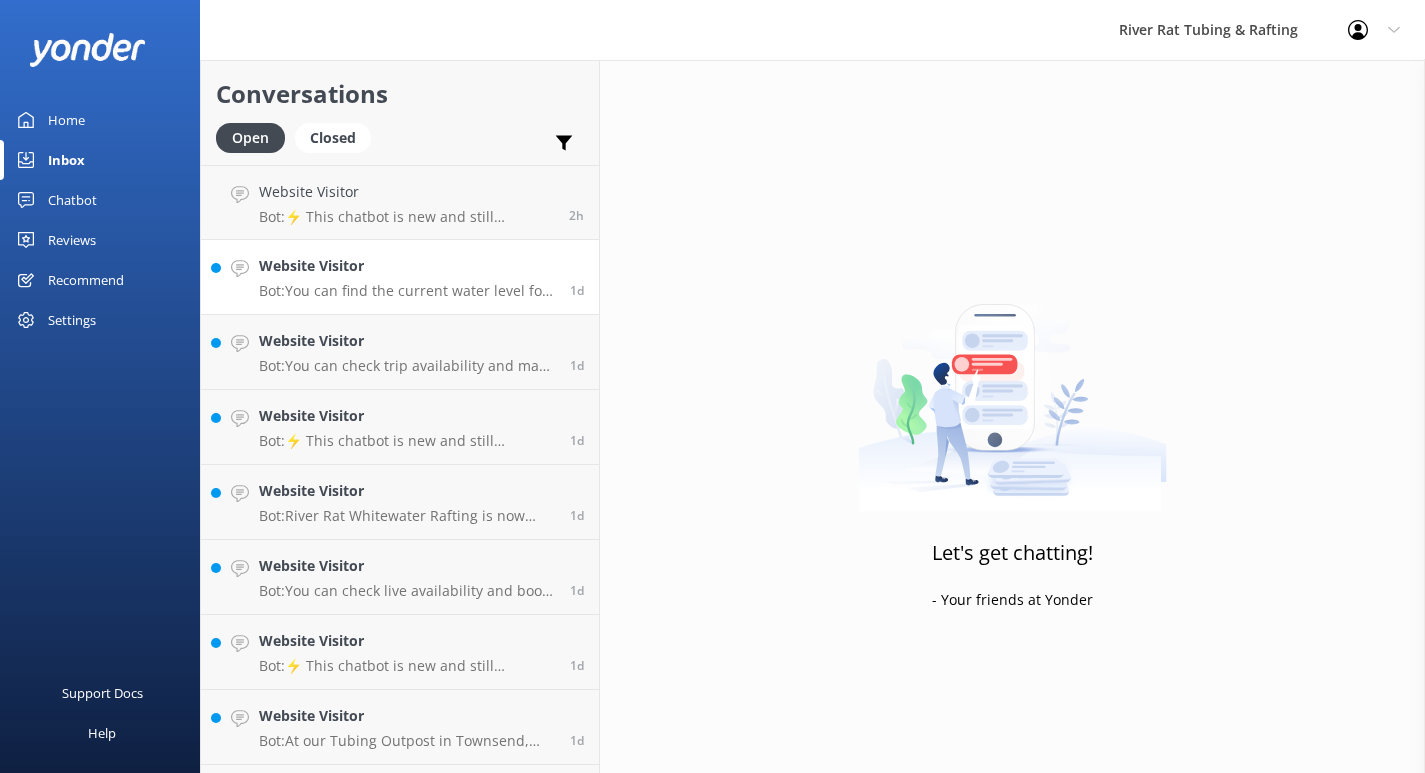 click on "Bot:  You can find the current water level for tubing in Townsend on the Little River by visiting this page: https://smokymtnriverrat.com/weather-water-levels/. The information is updated hourly." at bounding box center (407, 291) 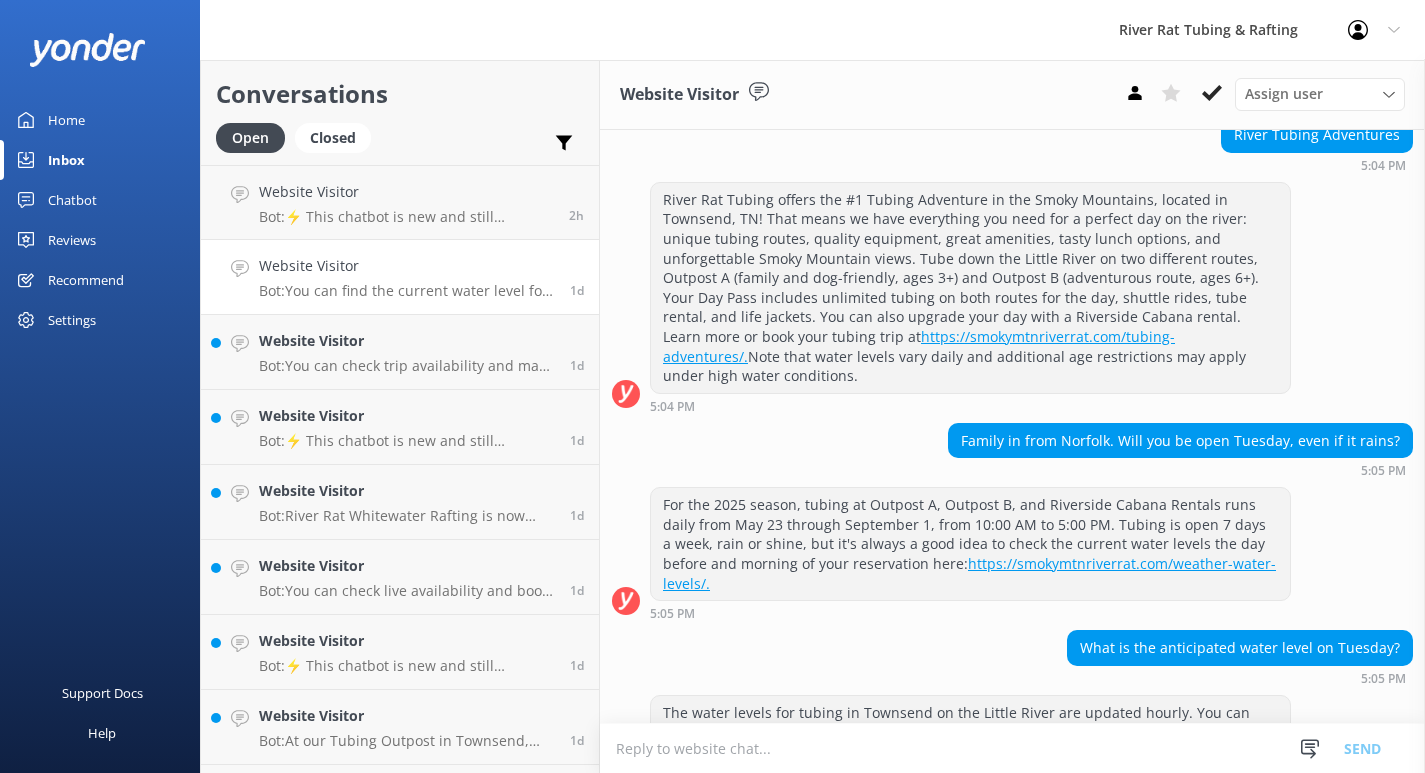 scroll, scrollTop: 202, scrollLeft: 0, axis: vertical 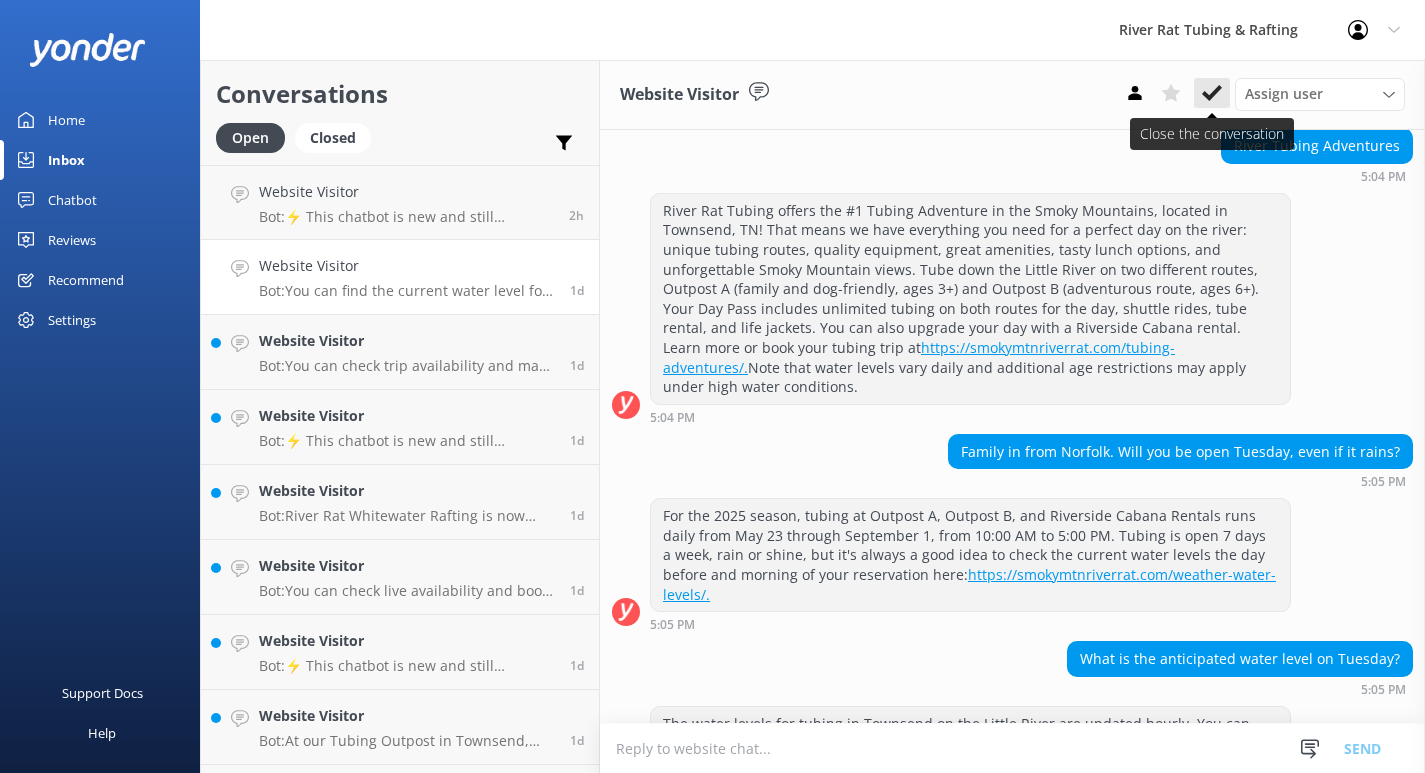 click 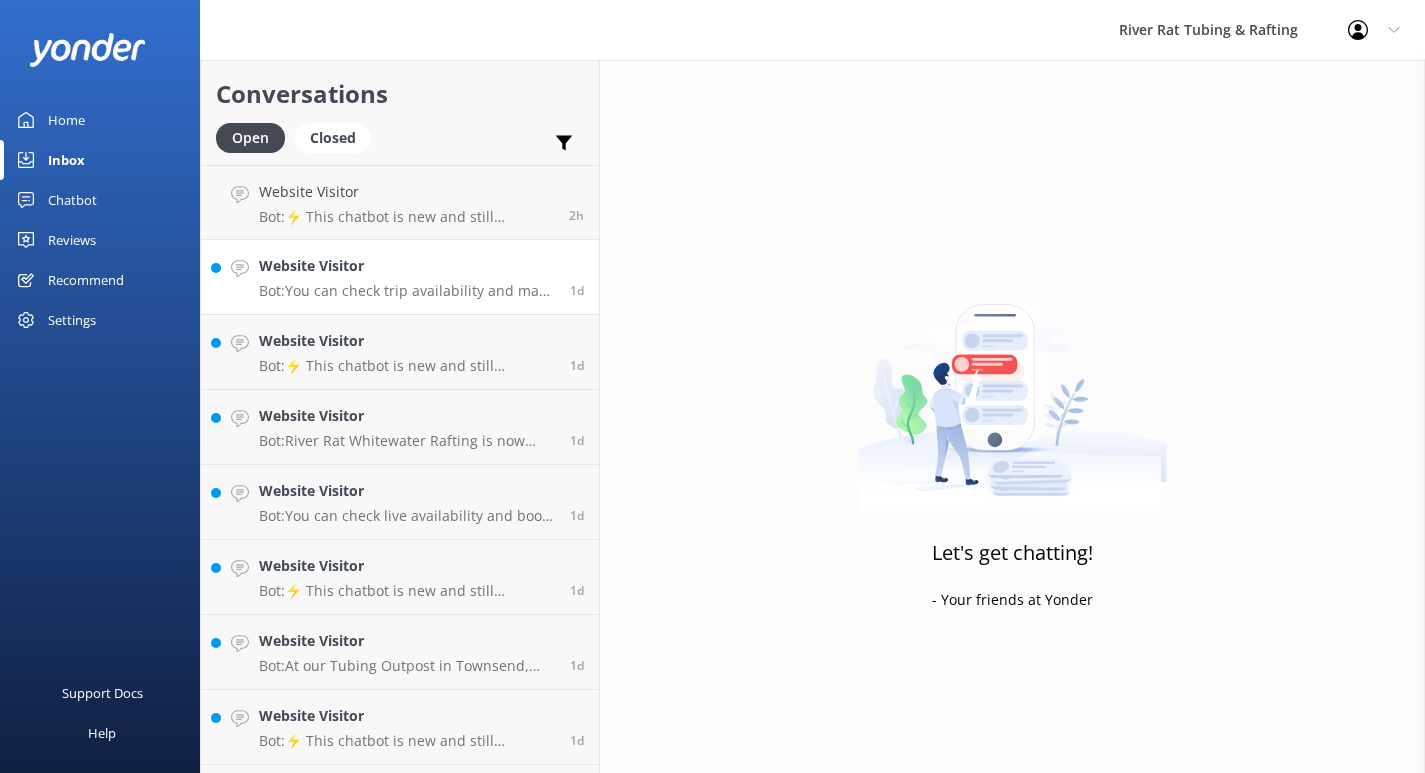click on "Bot:  You can check trip availability and make a reservation for rafting at https://smokymtnriverrat.com/book-now/." at bounding box center [407, 291] 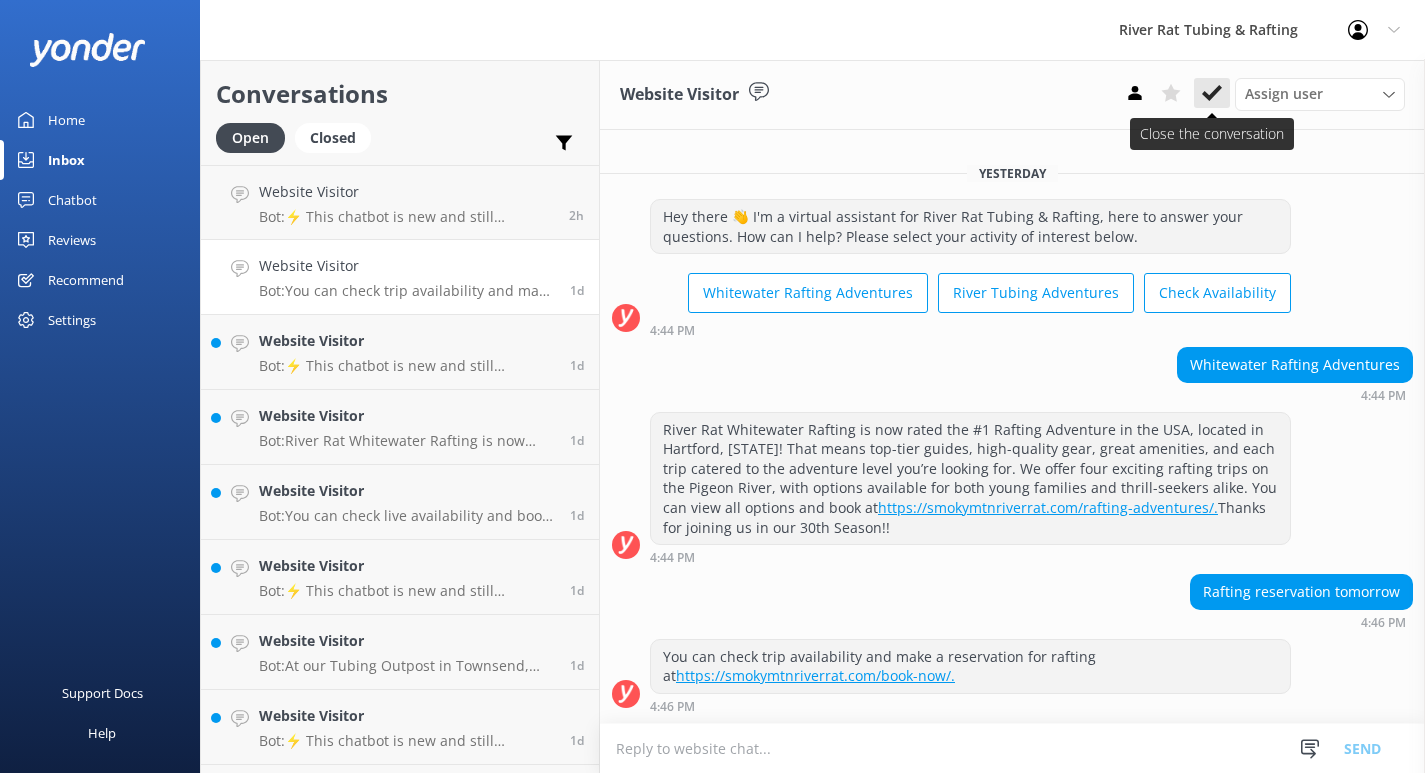 click 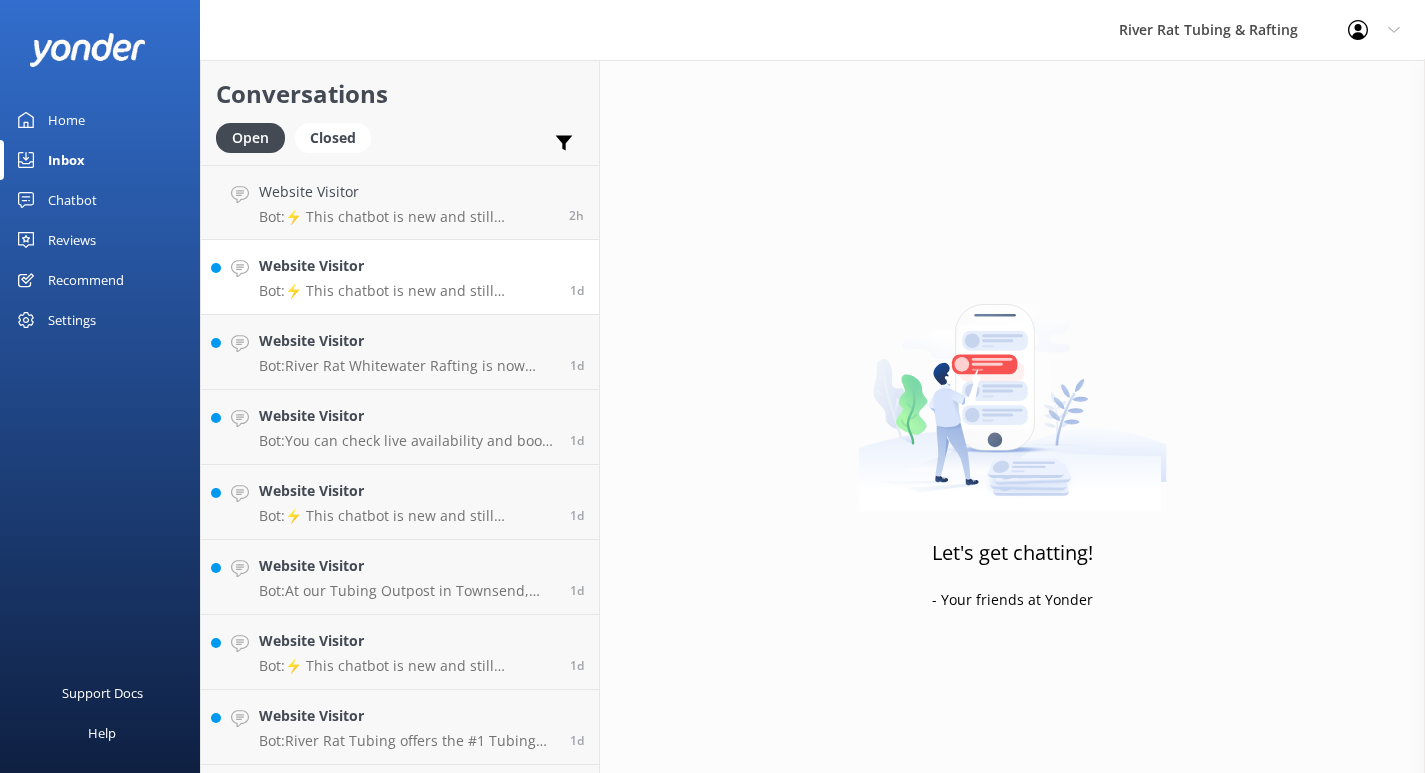 click on "Bot:  ⚡ This chatbot is new and still learning. You're welcome to ask a new question and our automated FAQ bot might be able to help. OR you can Call Us at ([PHONE]) or fill out this Contact Us form: https://smokymtnriverrat.com/contact-us/" at bounding box center (407, 291) 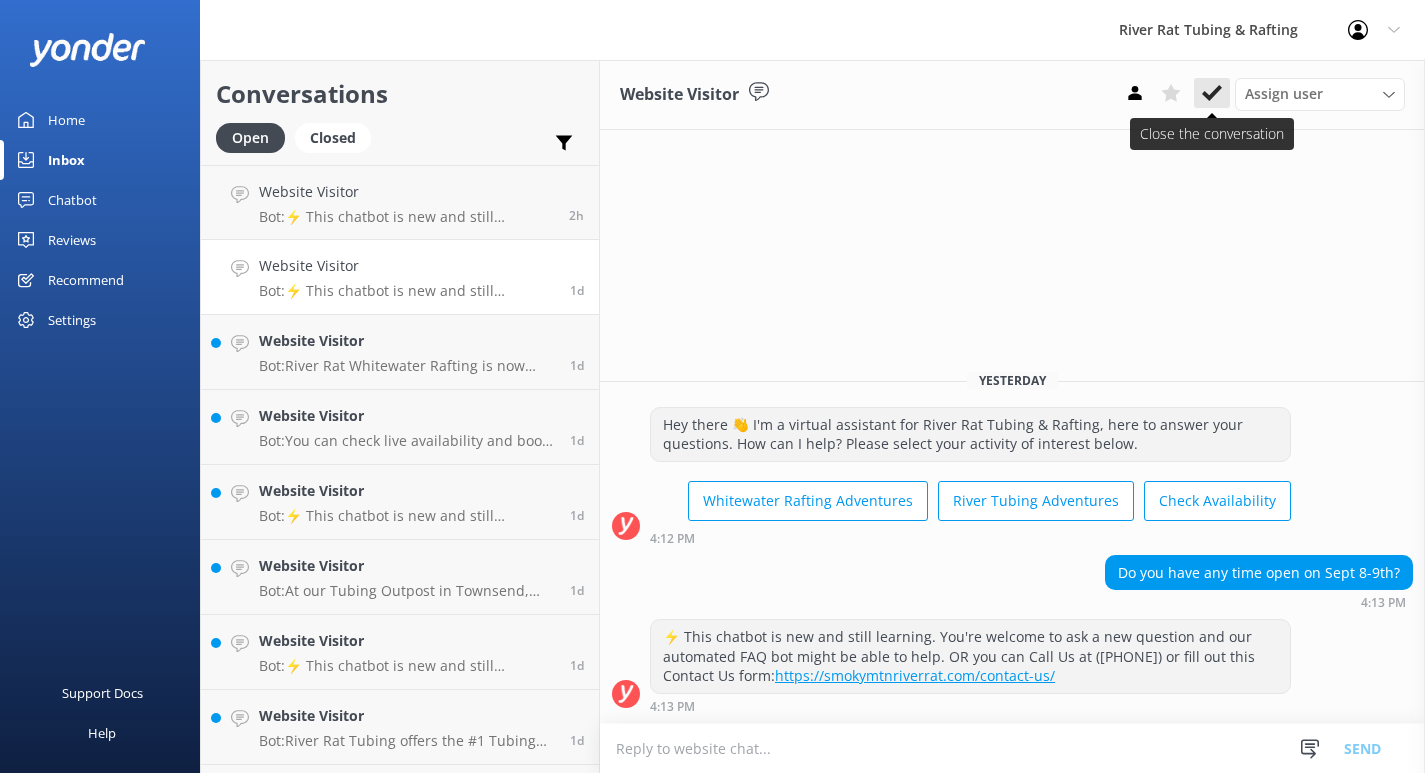 click 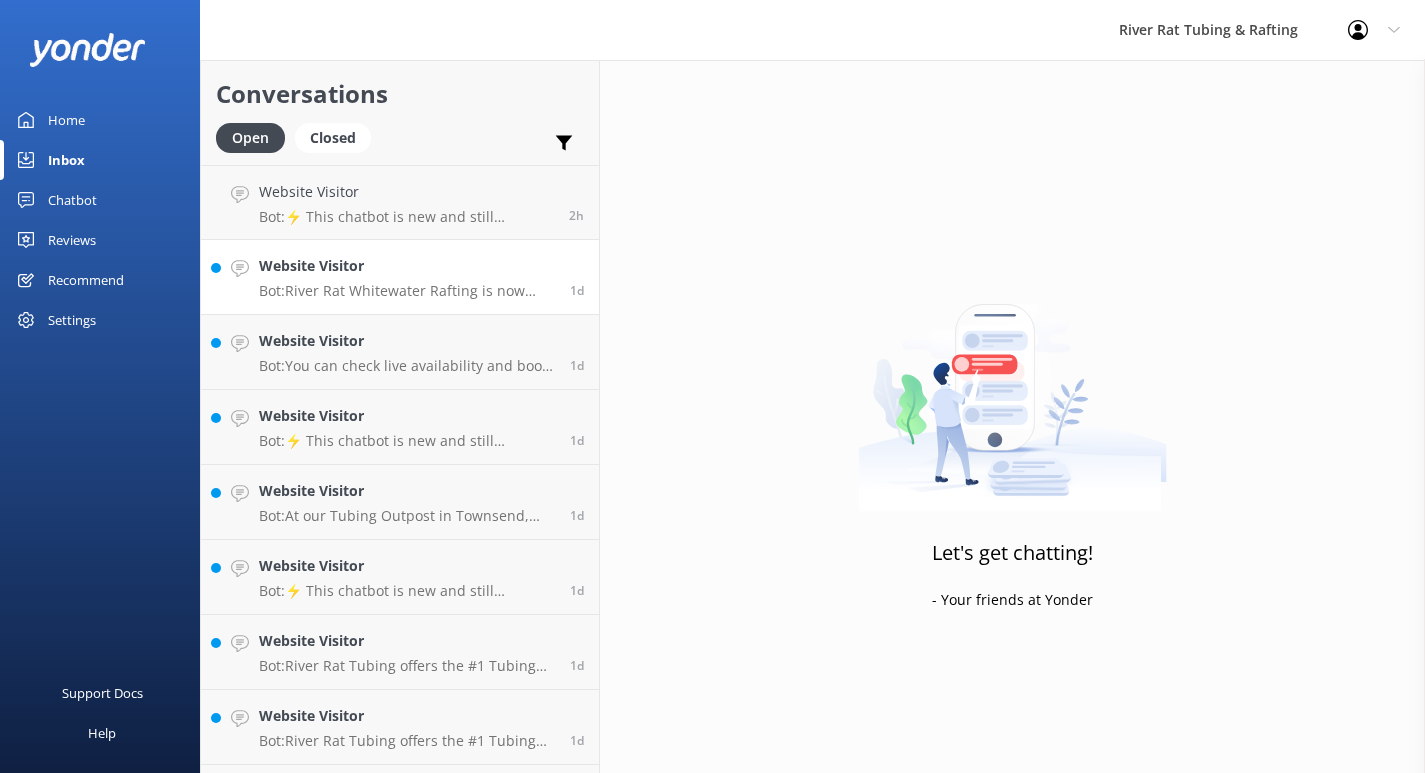 click on "Website Visitor Bot:  River Rat Whitewater Rafting is now rated the #1 Rafting Adventure in the USA, located in Hartford, [STATE]! That means top-tier guides, high-quality gear, great amenities, and each trip catered to the adventure level you’re looking for. We offer four exciting rafting trips on the Pigeon River, with options available for both young families and thrill-seekers alike.  You can view all options and book at https://smokymtnriverrat.com/rafting-adventures/. Thanks for joining us in our 30th Season!!" at bounding box center (407, 277) 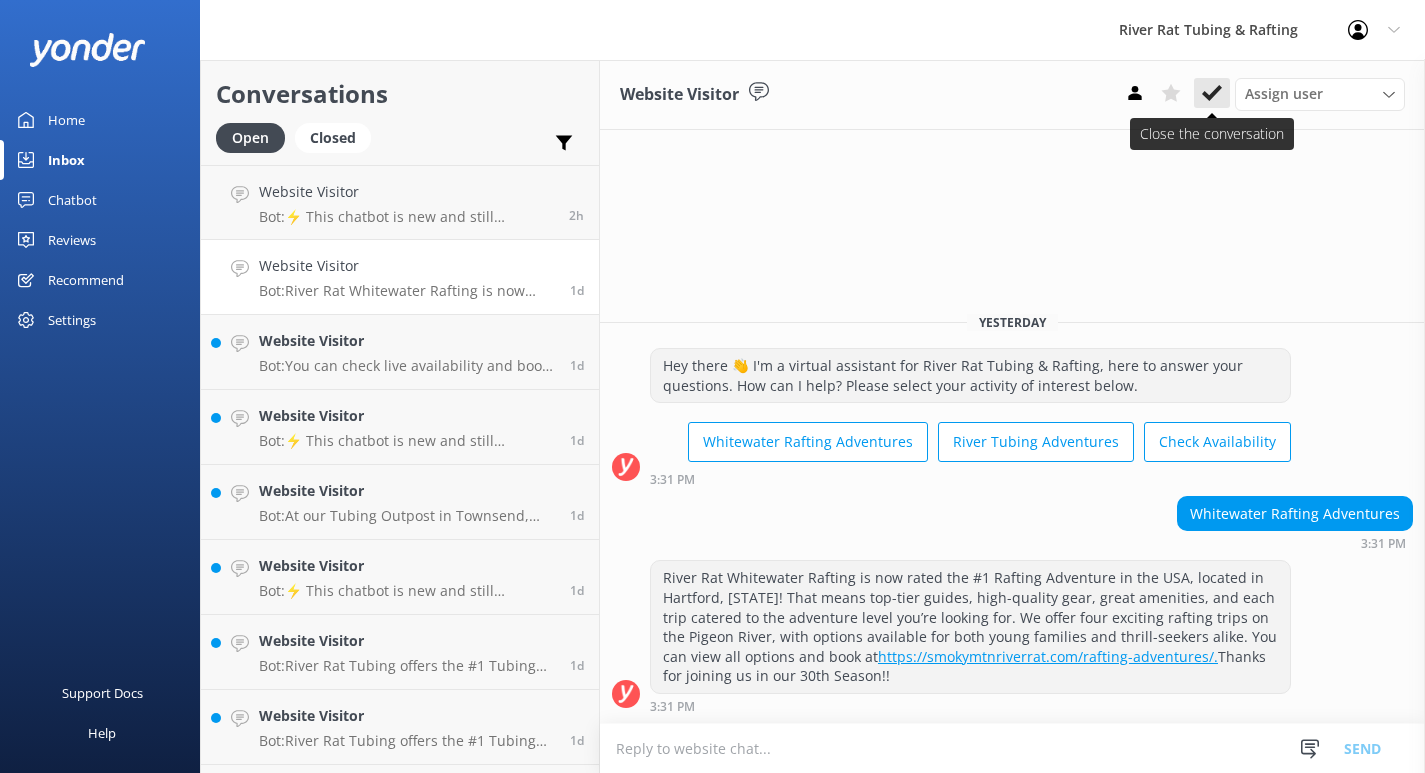click 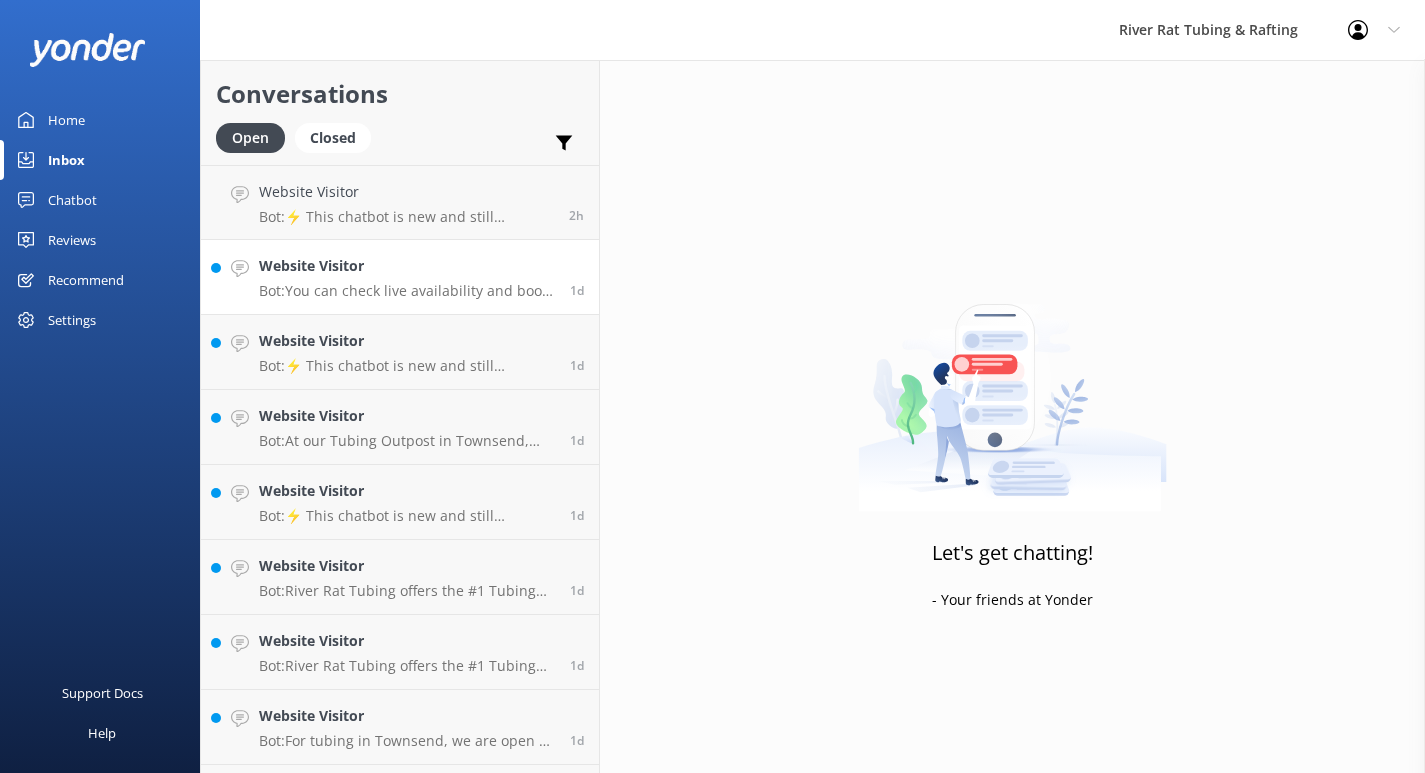 click on "Bot:  You can check live availability and book your tubing, rafting, packages, or gift certificates online anytime at https://smokymtnriverrat.com/book-now/." at bounding box center [407, 291] 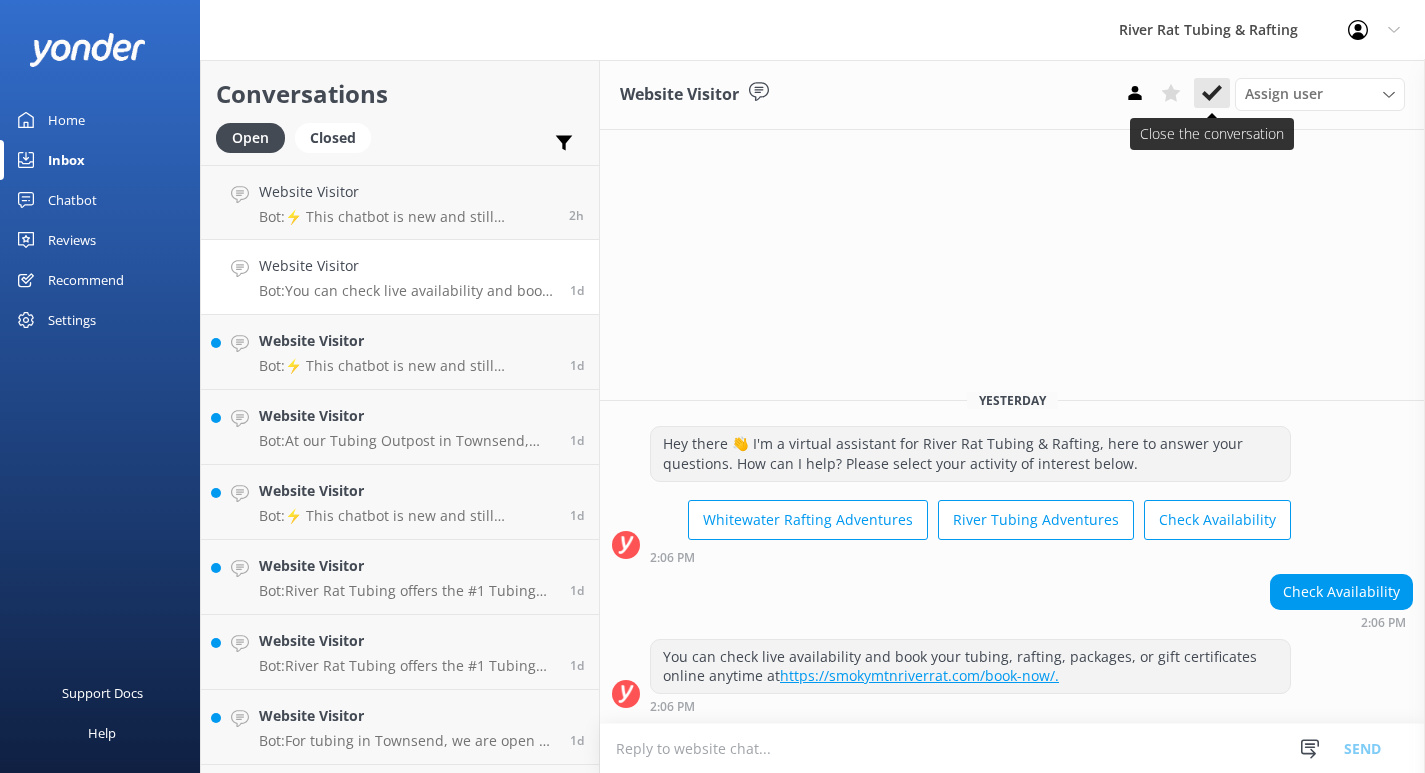 click 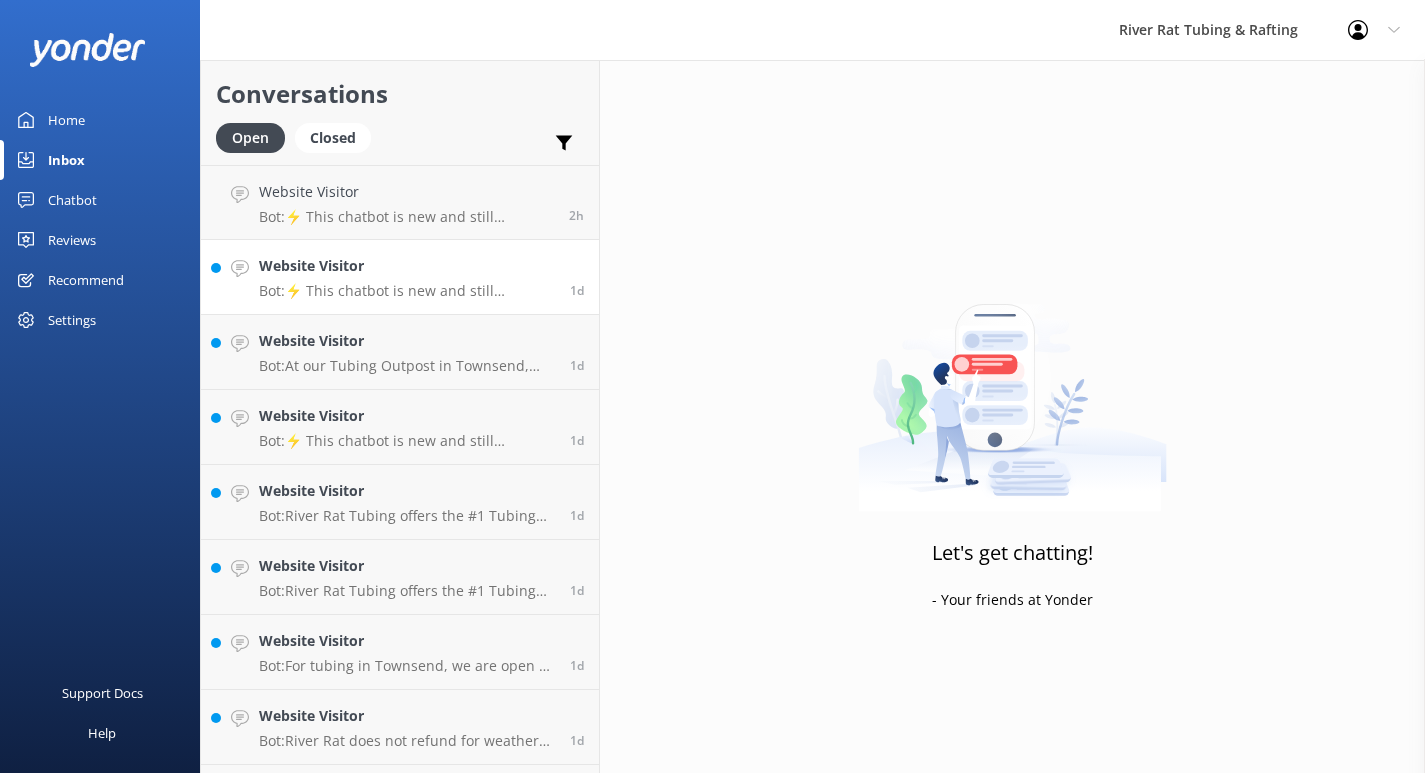click on "Bot:  ⚡ This chatbot is new and still learning. You're welcome to ask a new question and our automated FAQ bot might be able to help. OR you can Call Us at ([PHONE]) or fill out this Contact Us form: https://smokymtnriverrat.com/contact-us/" at bounding box center [407, 291] 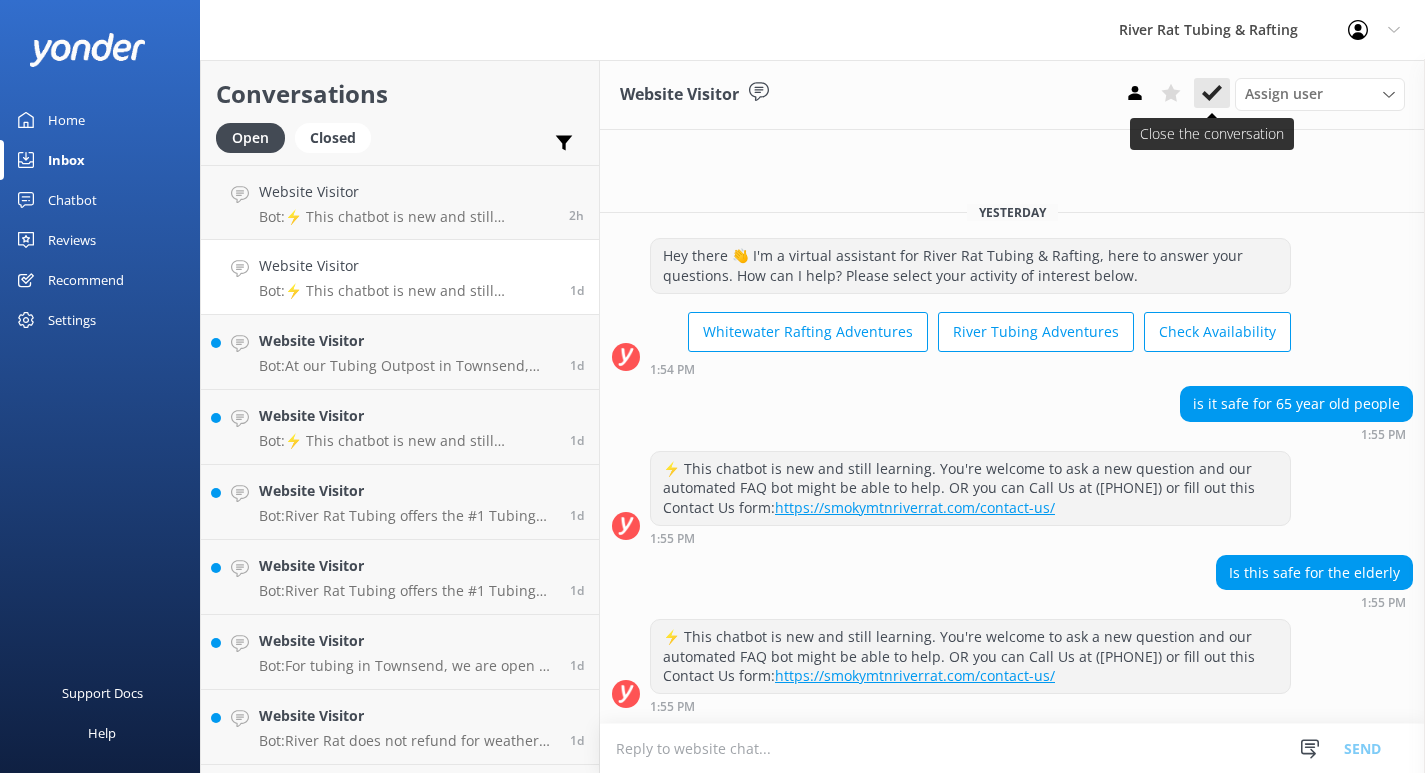 click at bounding box center [1212, 93] 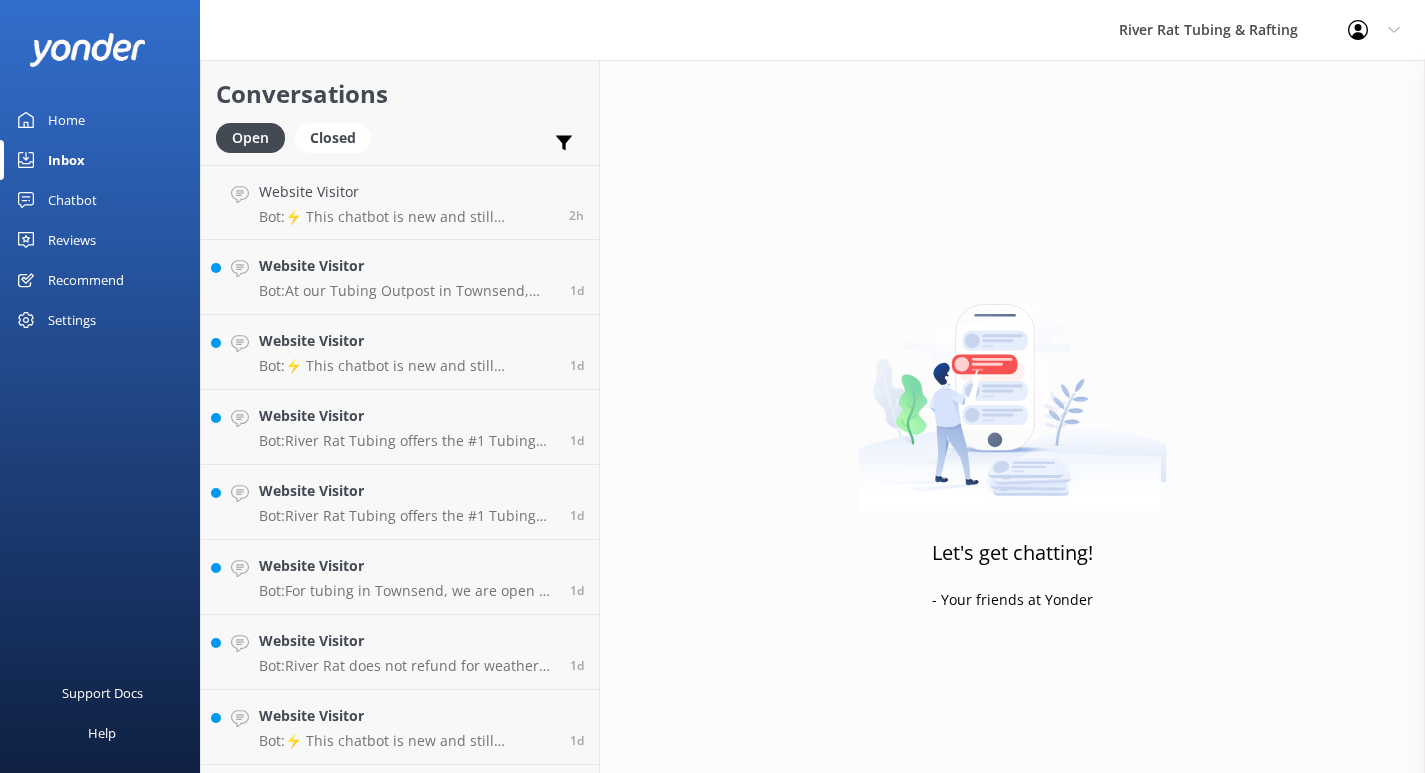 click on "Home" at bounding box center (66, 120) 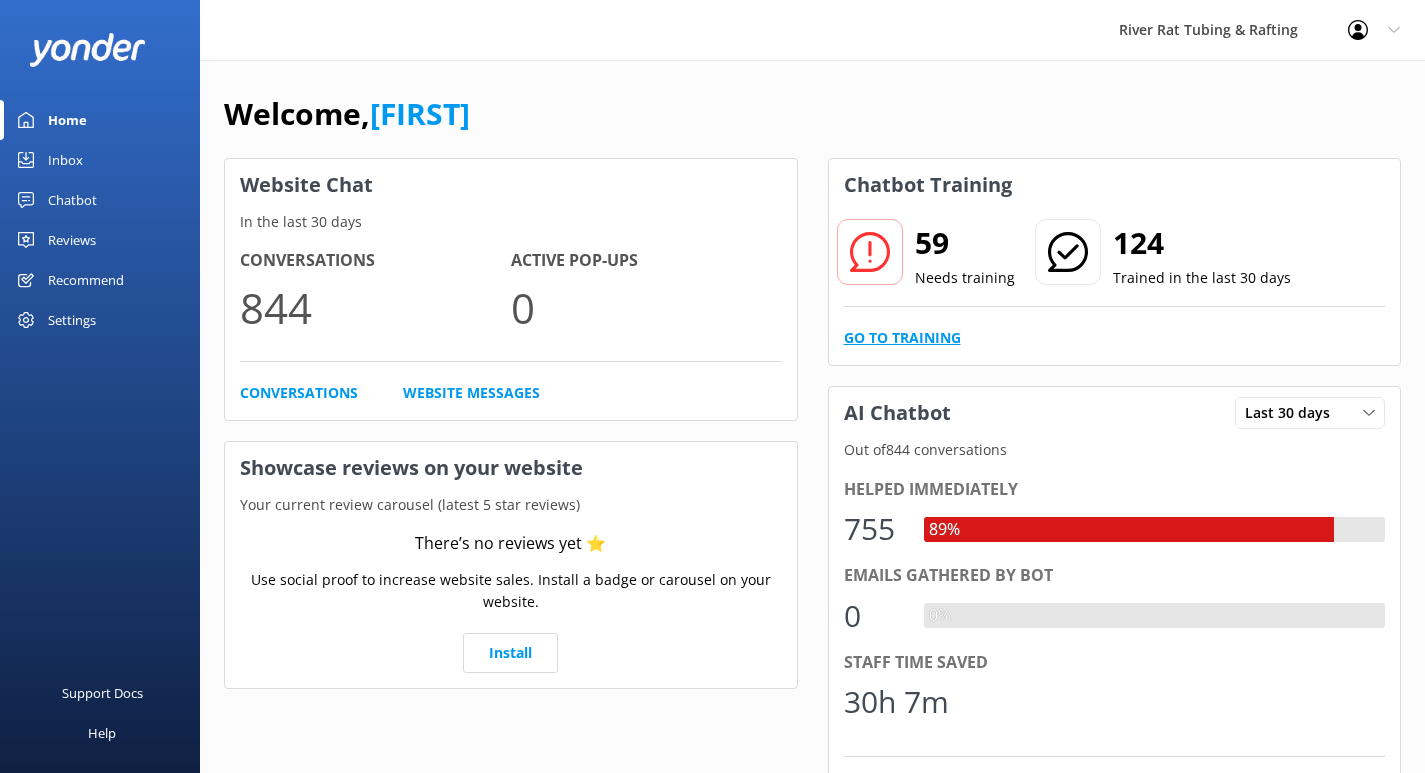 click on "Go to Training" at bounding box center [902, 338] 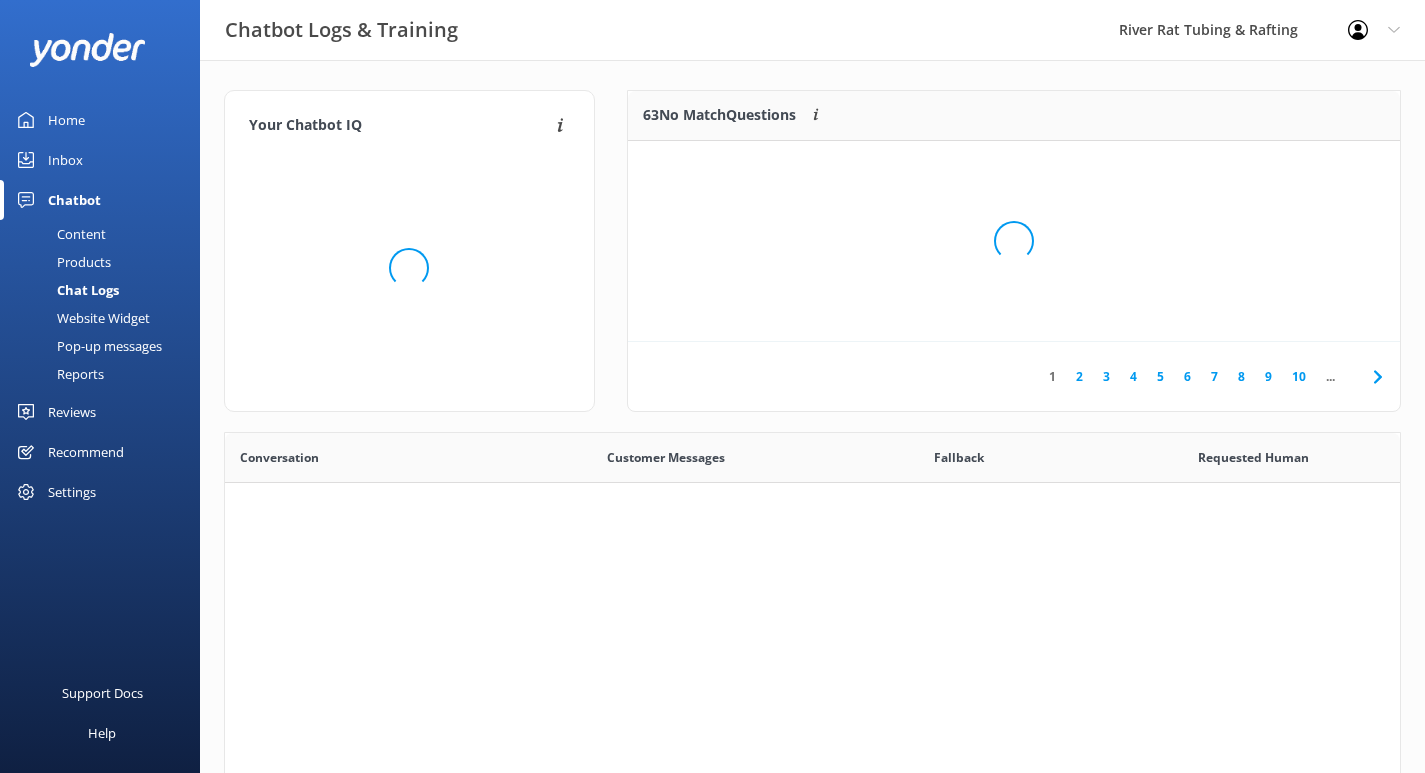 scroll, scrollTop: 1, scrollLeft: 1, axis: both 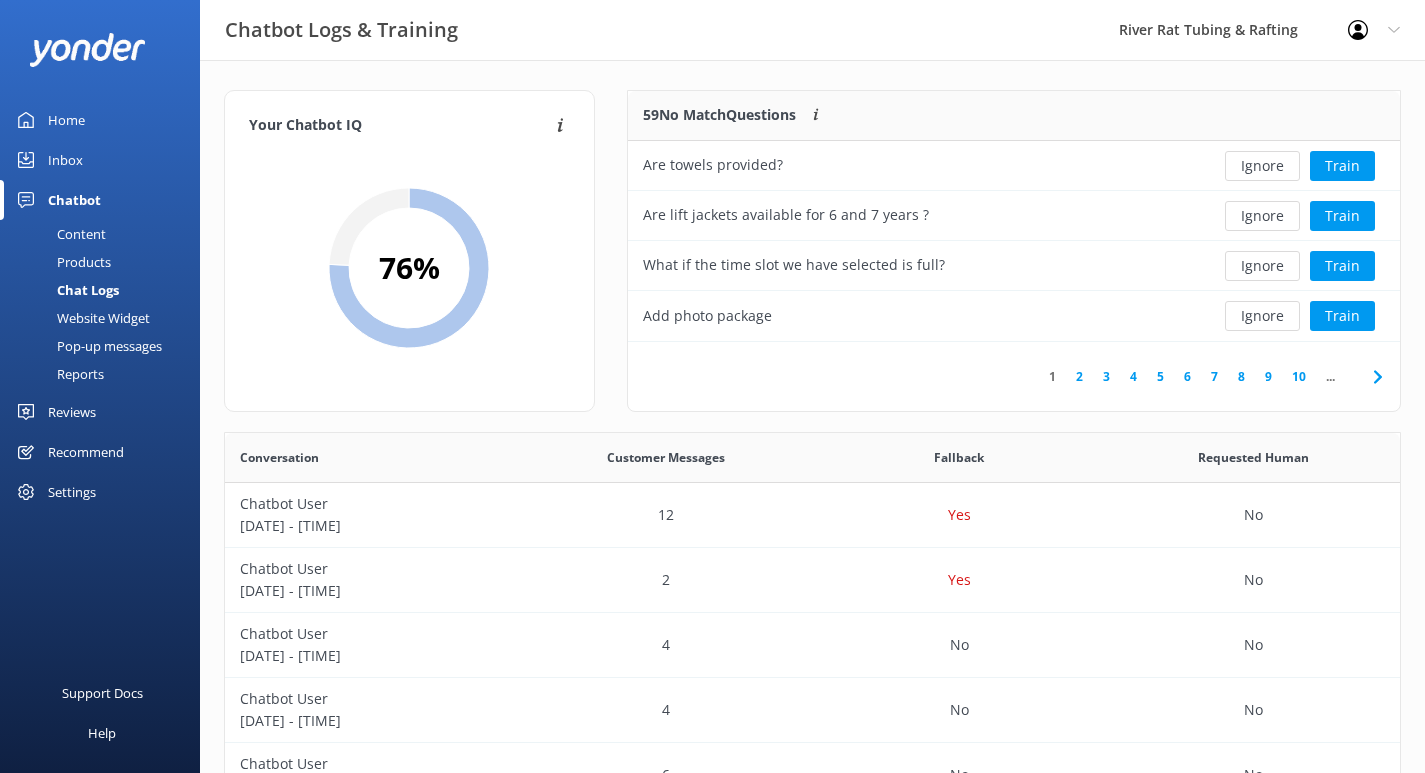 click on "2" at bounding box center [1079, 376] 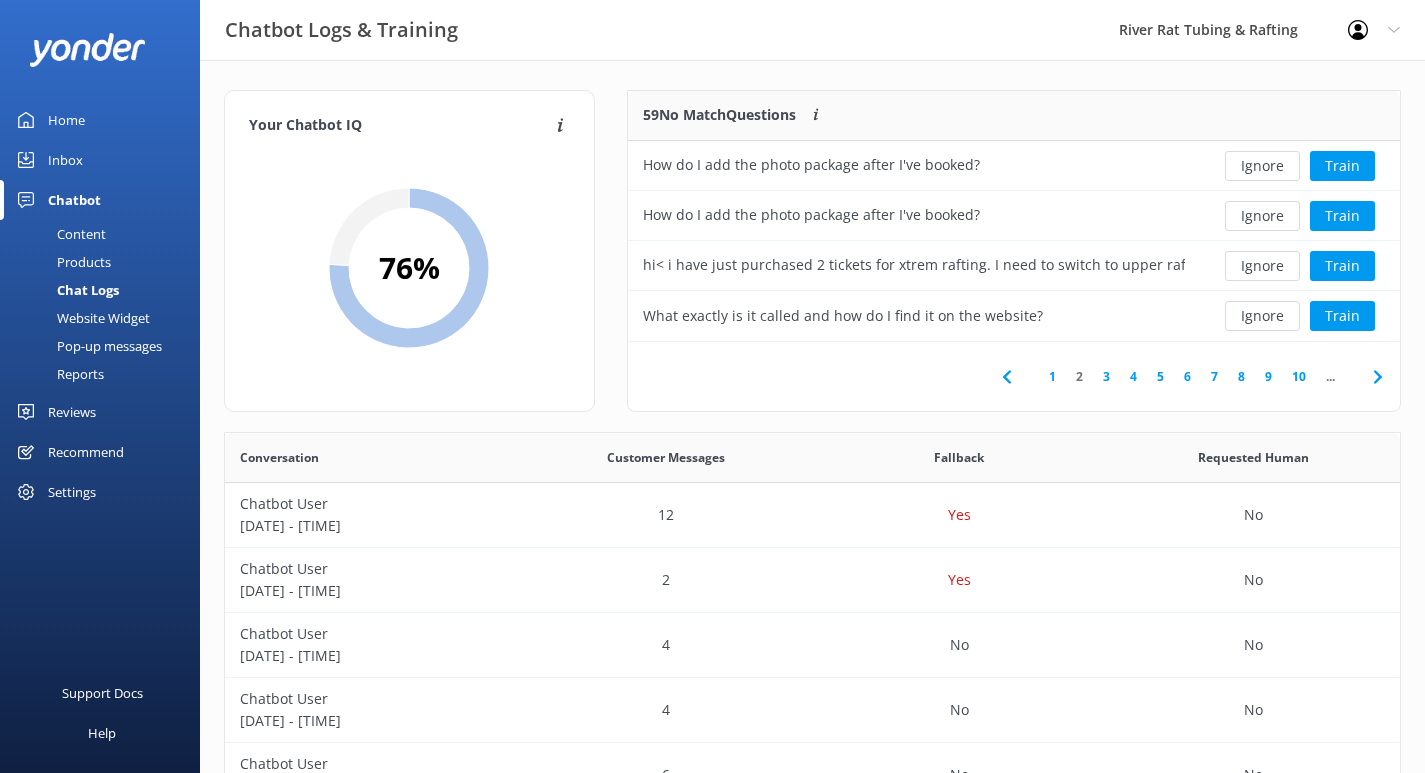 click on "3" at bounding box center (1106, 376) 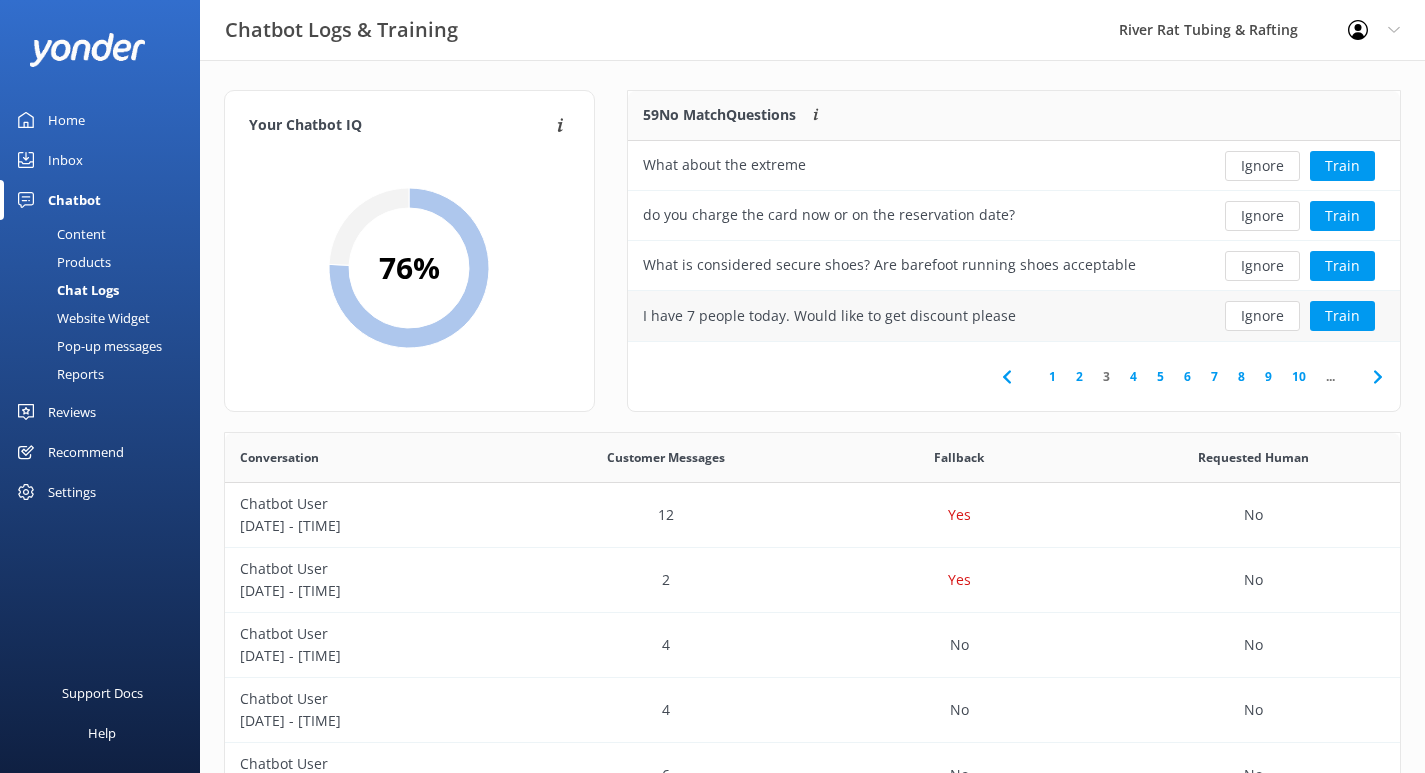 click on "I have 7 people today. Would like to get discount please" at bounding box center (914, 316) 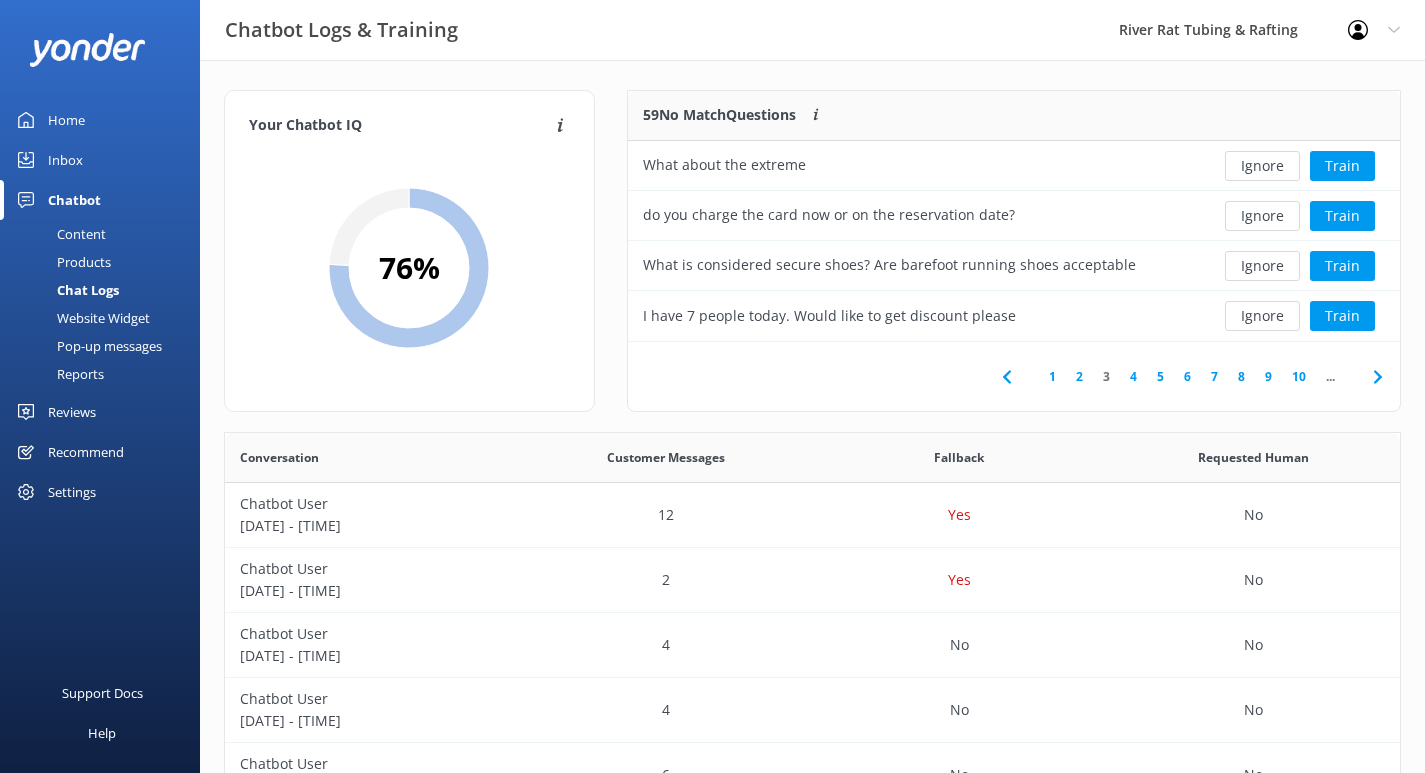 click on "4" at bounding box center (1133, 376) 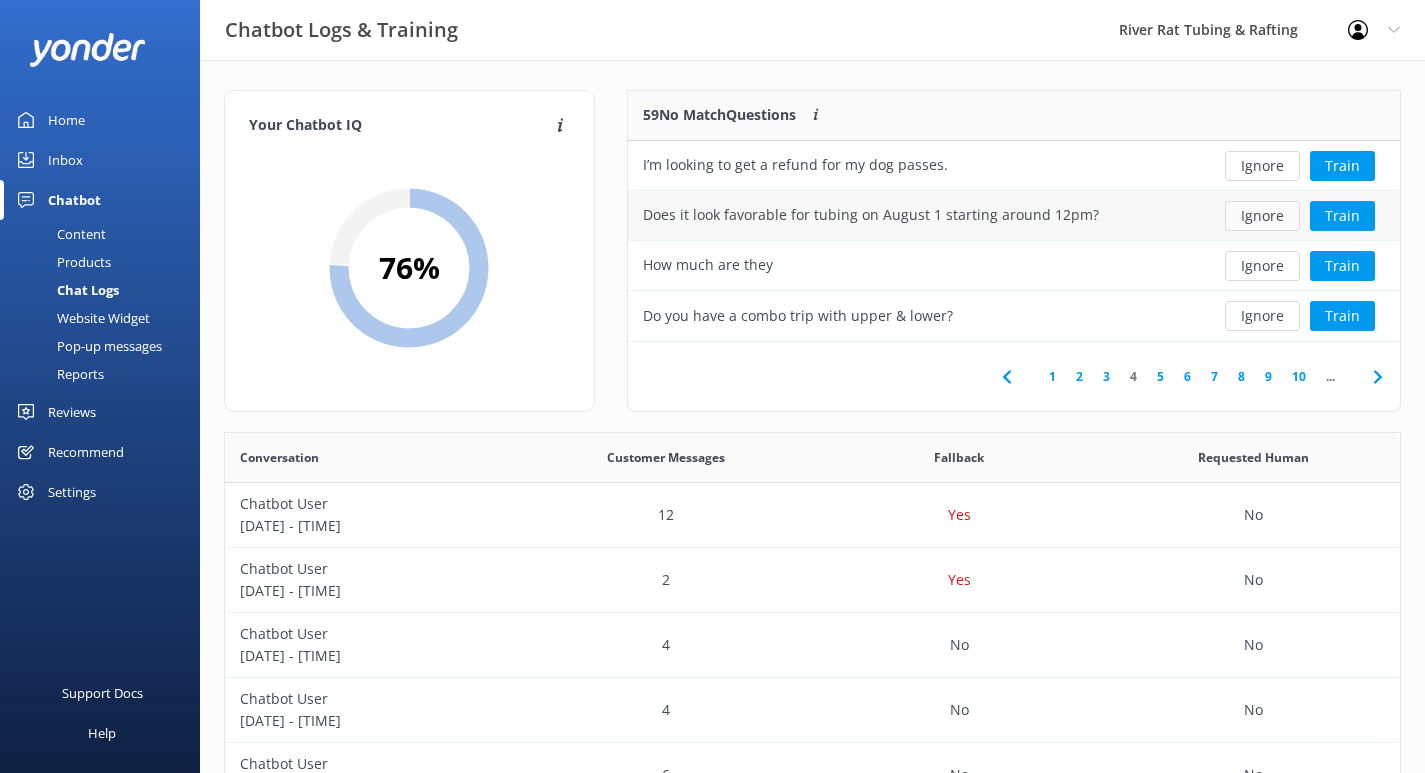 click on "Ignore" at bounding box center (1262, 216) 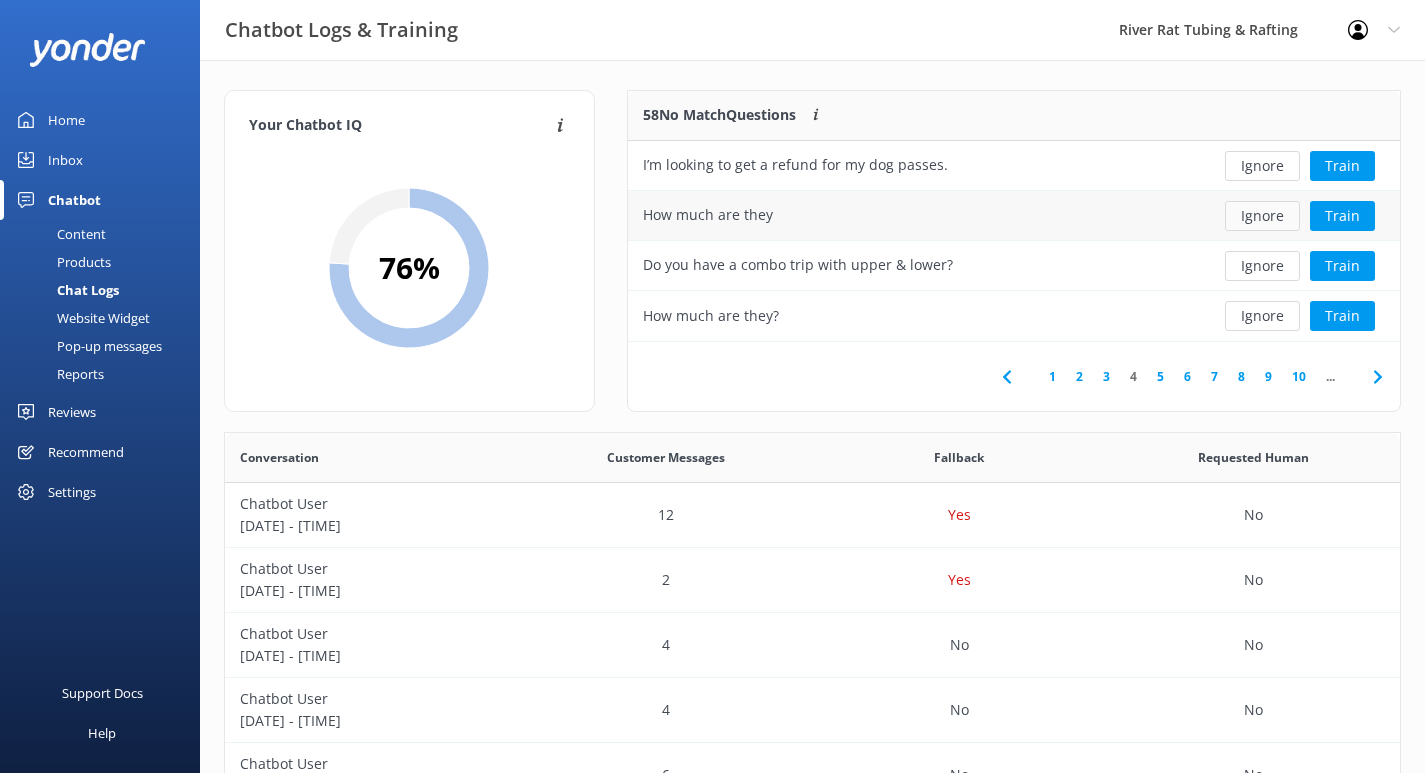 click on "Ignore" at bounding box center [1262, 216] 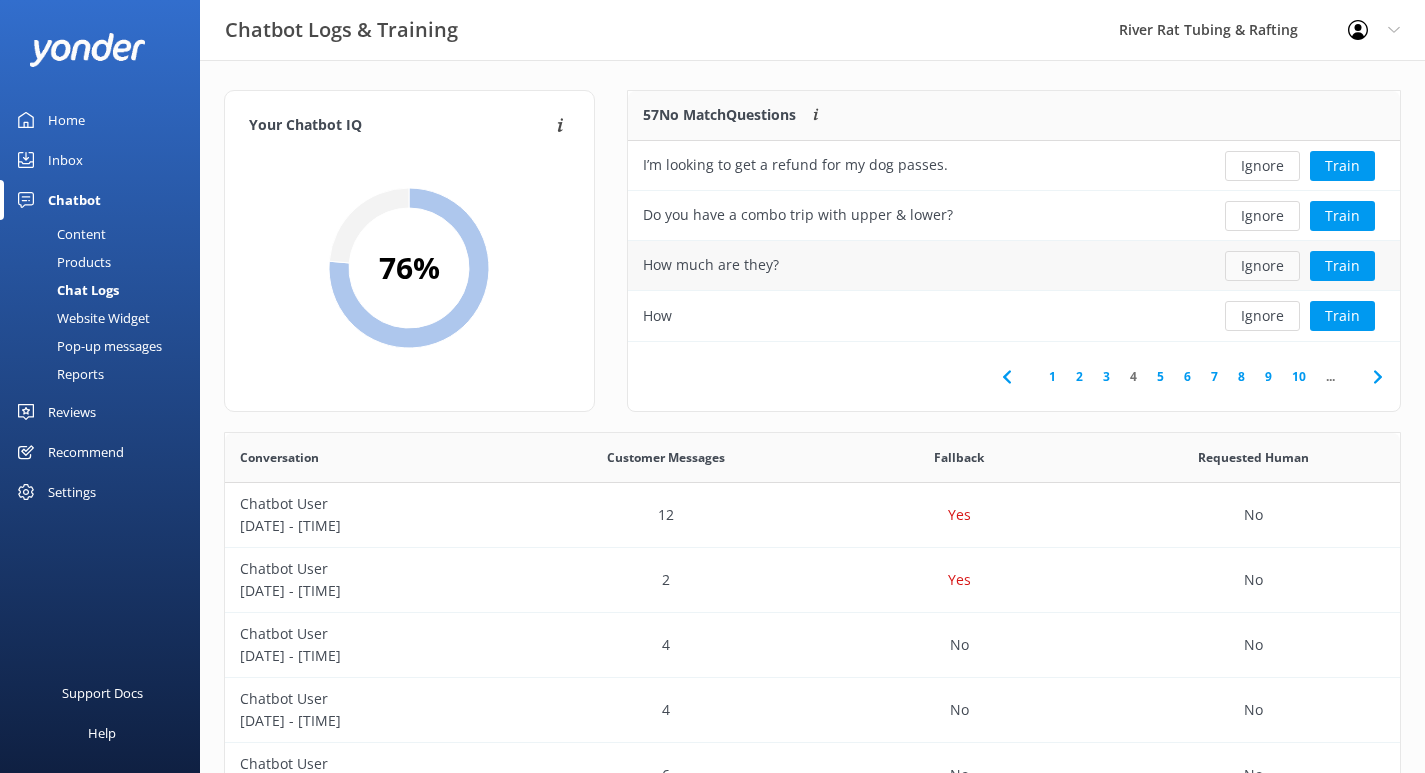 click on "Ignore" at bounding box center (1262, 266) 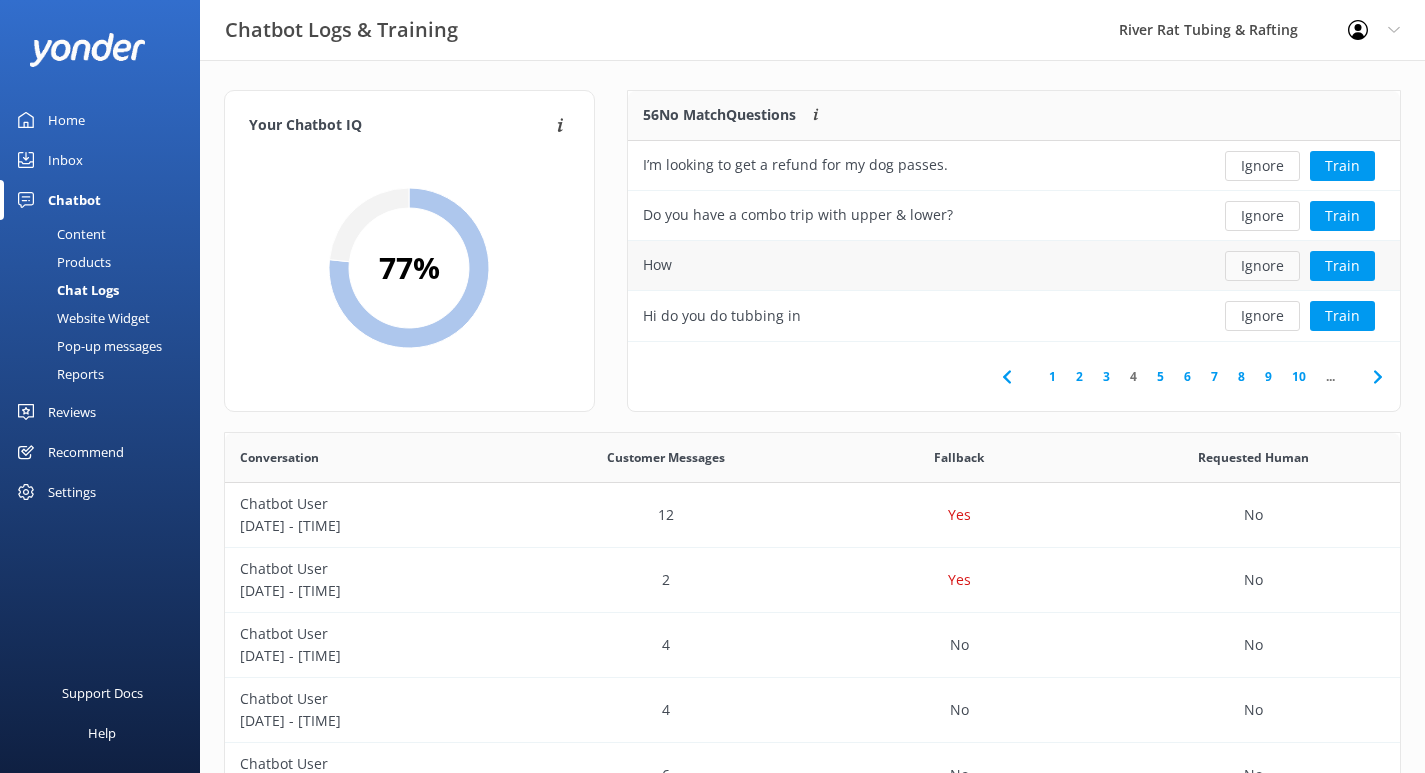 click on "Ignore" at bounding box center (1262, 266) 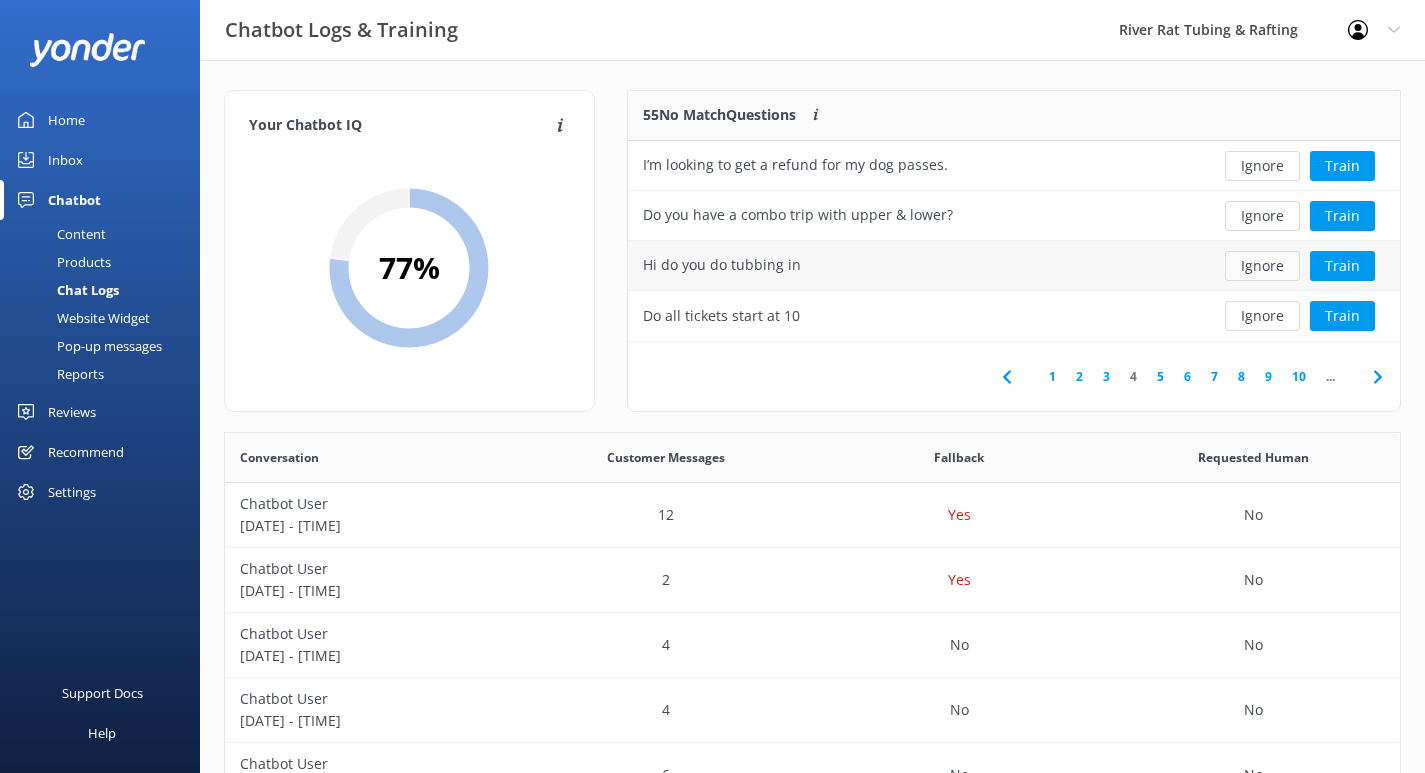 click on "Ignore" at bounding box center [1262, 266] 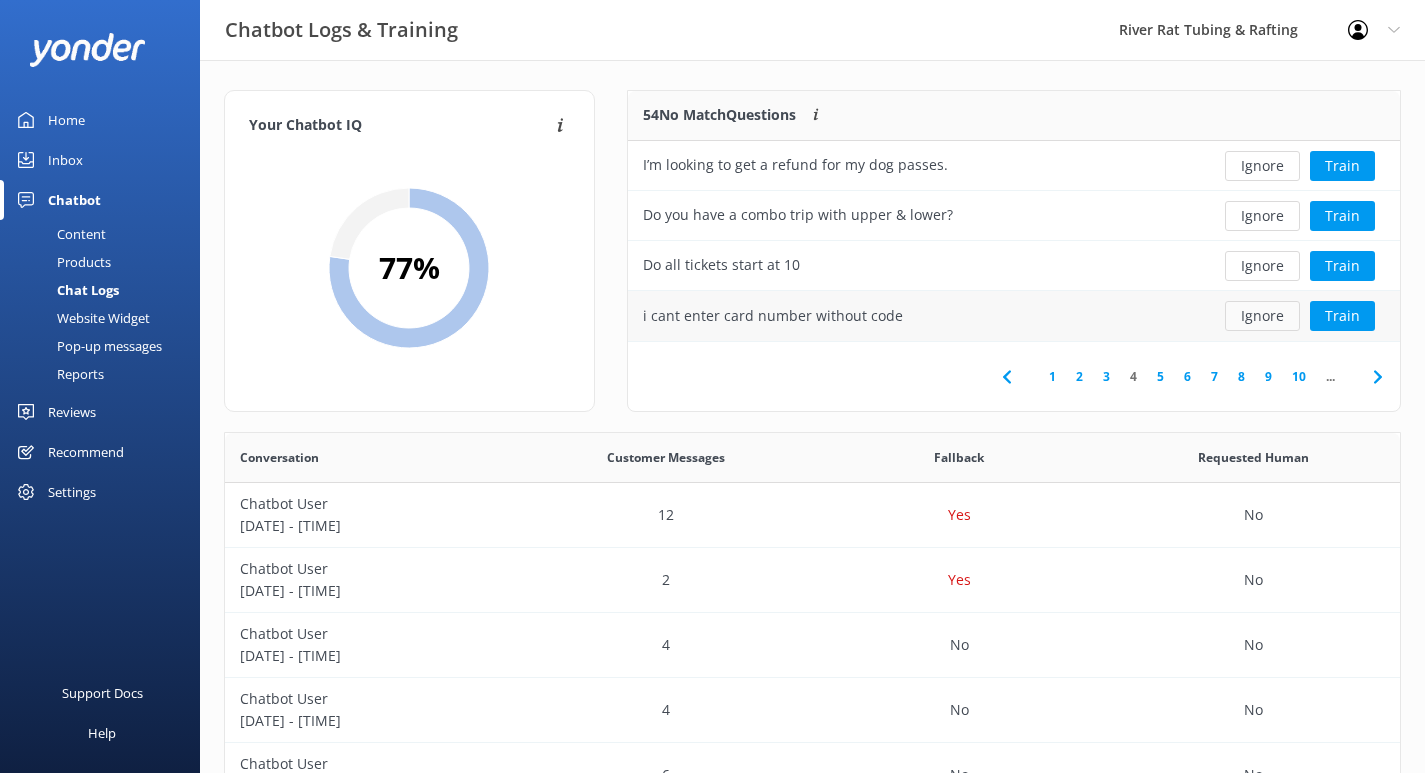 click on "Ignore" at bounding box center [1262, 316] 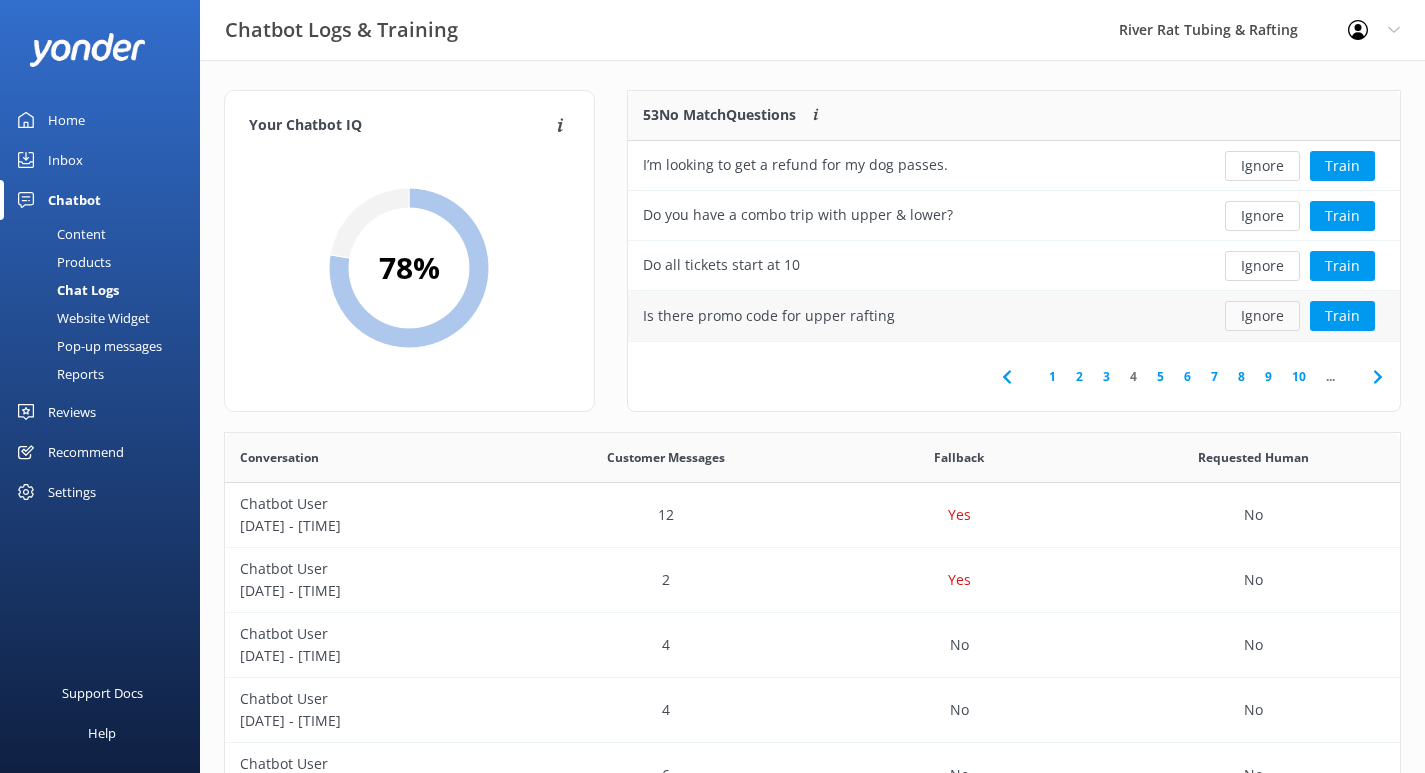 click on "Ignore" at bounding box center [1262, 316] 